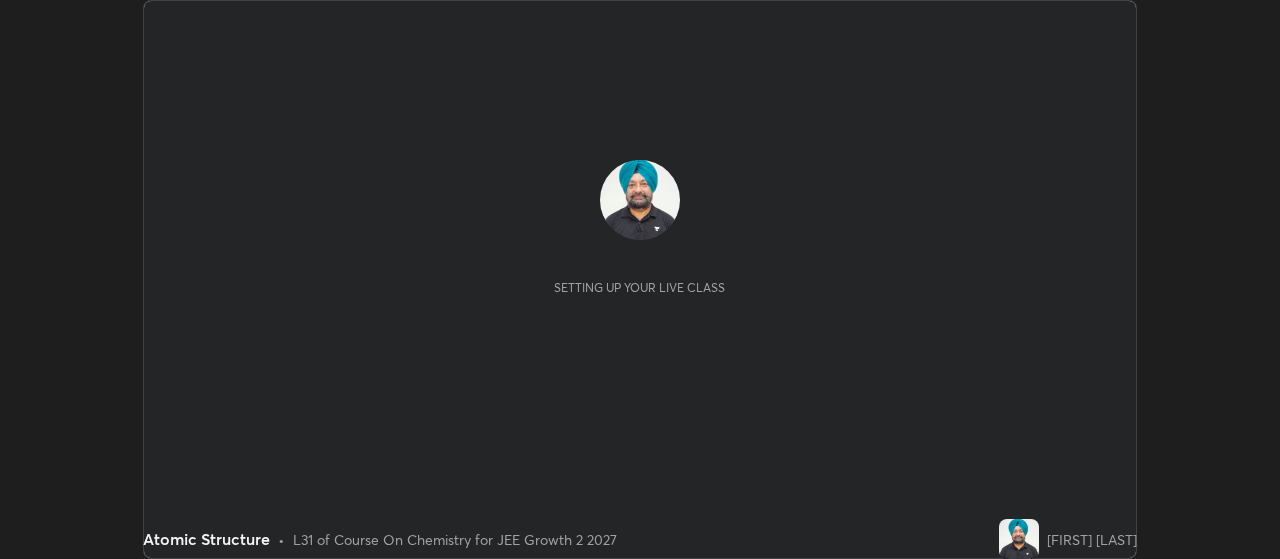 scroll, scrollTop: 0, scrollLeft: 0, axis: both 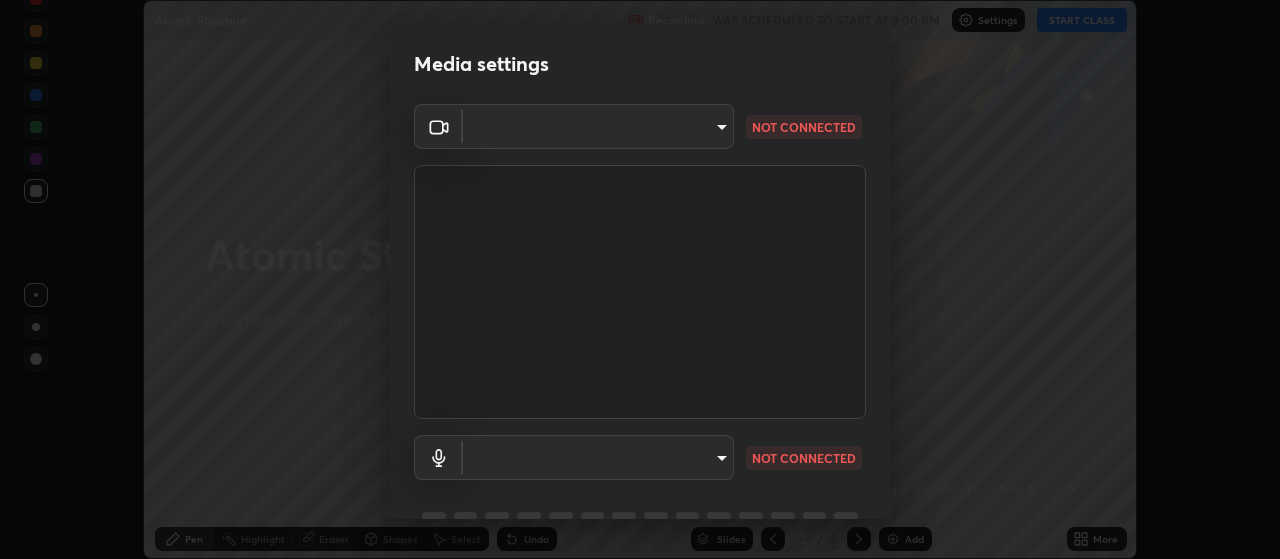 type on "2799a15bf51deb1bcee5c9b54a5eb414770fd2f64da2d07a78de59012524a76d" 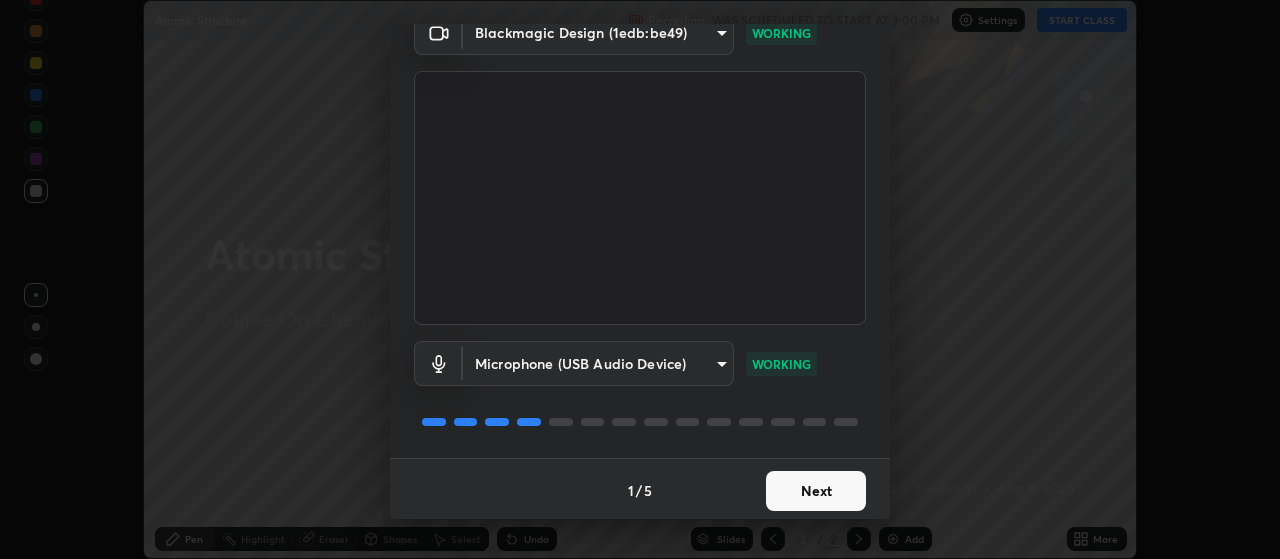 scroll, scrollTop: 97, scrollLeft: 0, axis: vertical 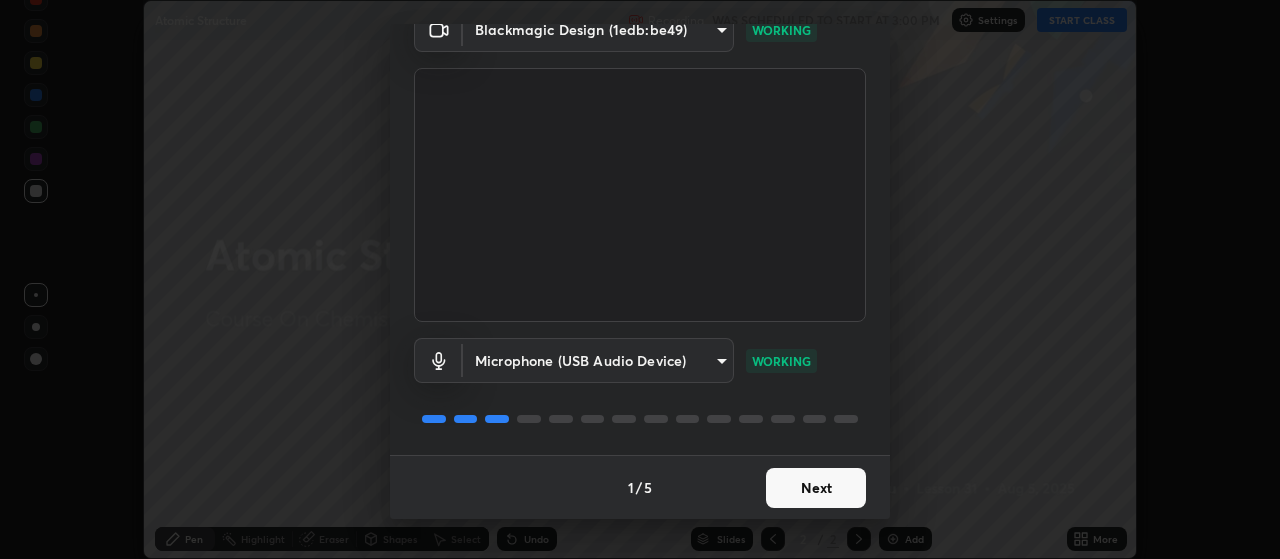 click on "Next" at bounding box center (816, 488) 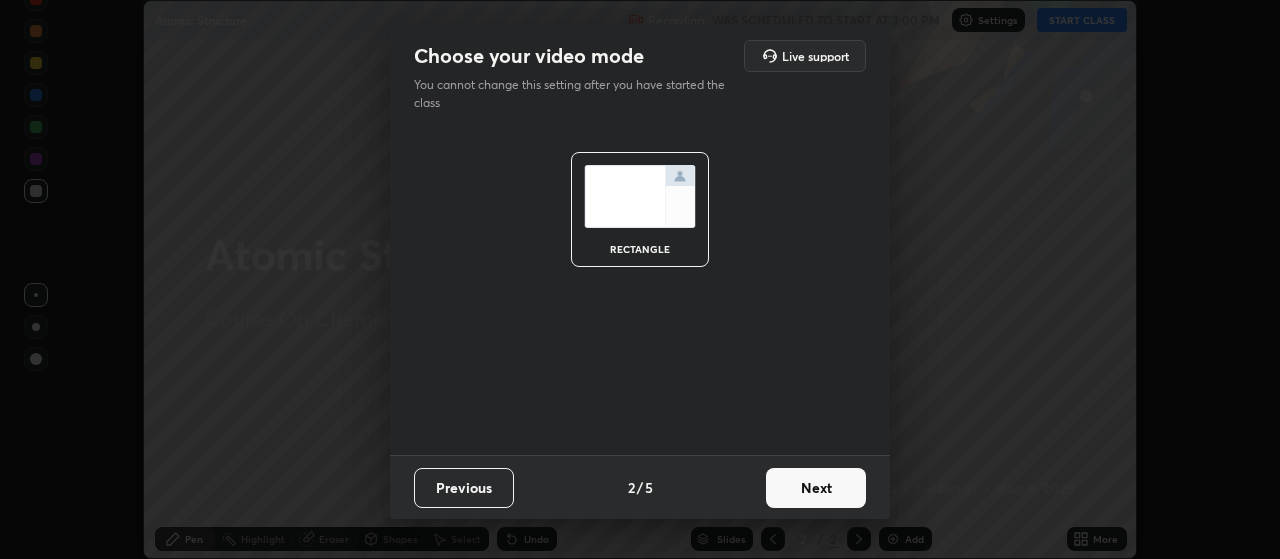 scroll, scrollTop: 0, scrollLeft: 0, axis: both 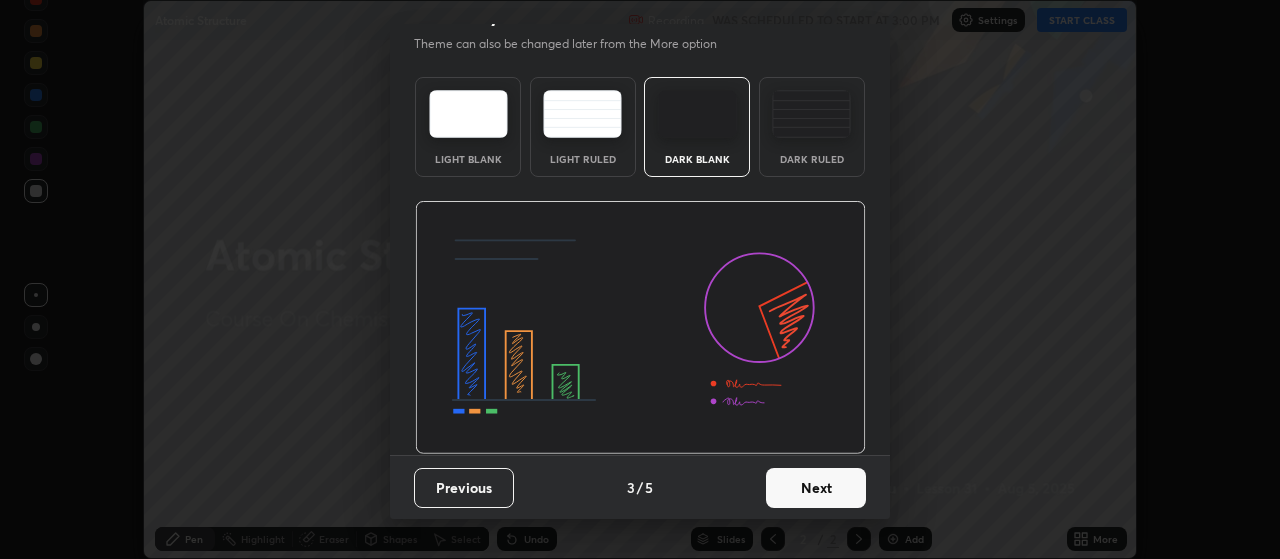click on "Next" at bounding box center (816, 488) 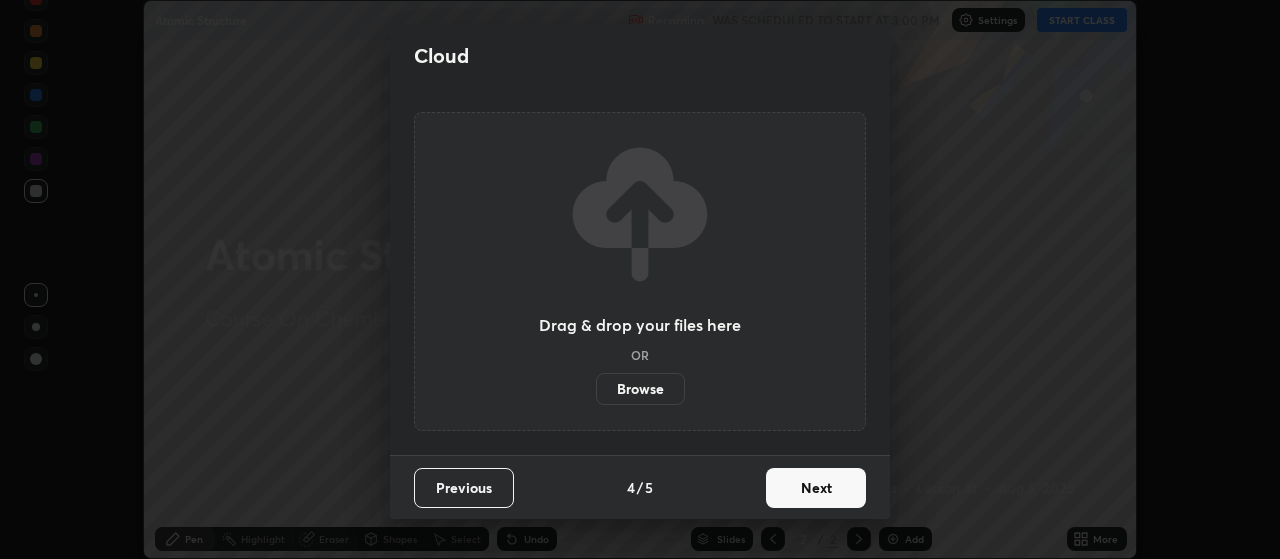 scroll, scrollTop: 0, scrollLeft: 0, axis: both 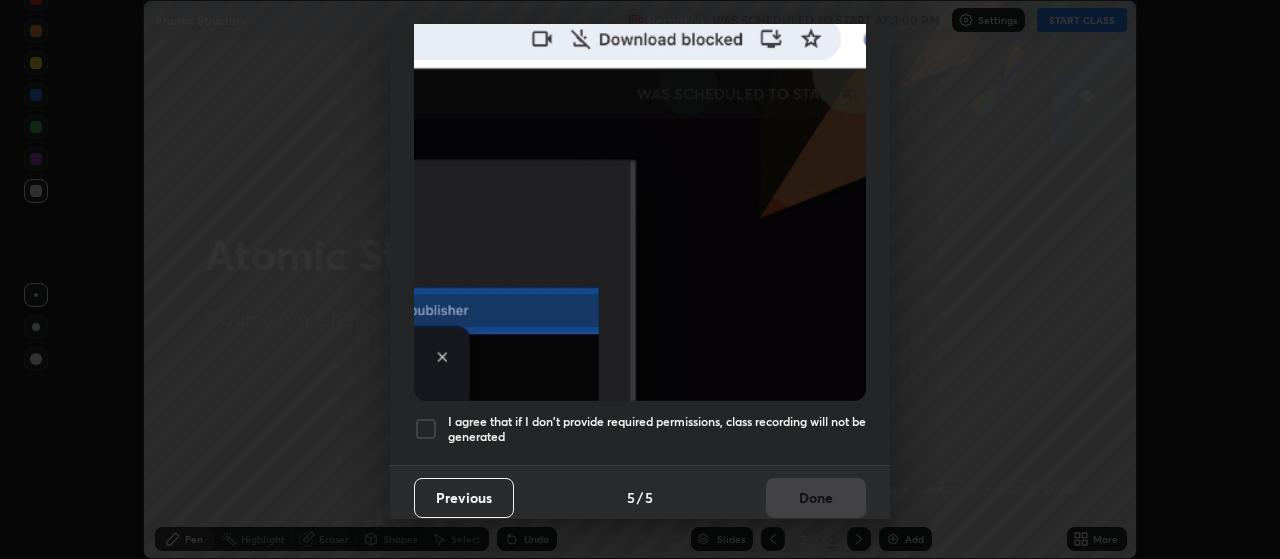 click on "I agree that if I don't provide required permissions, class recording will not be generated" at bounding box center [640, 429] 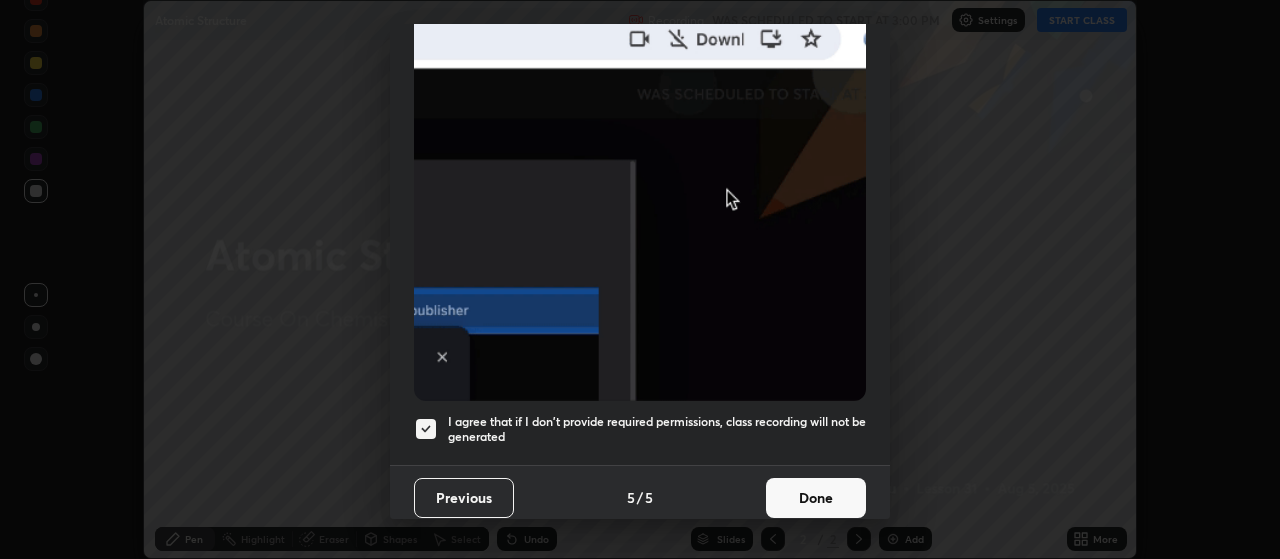 click on "Done" at bounding box center [816, 498] 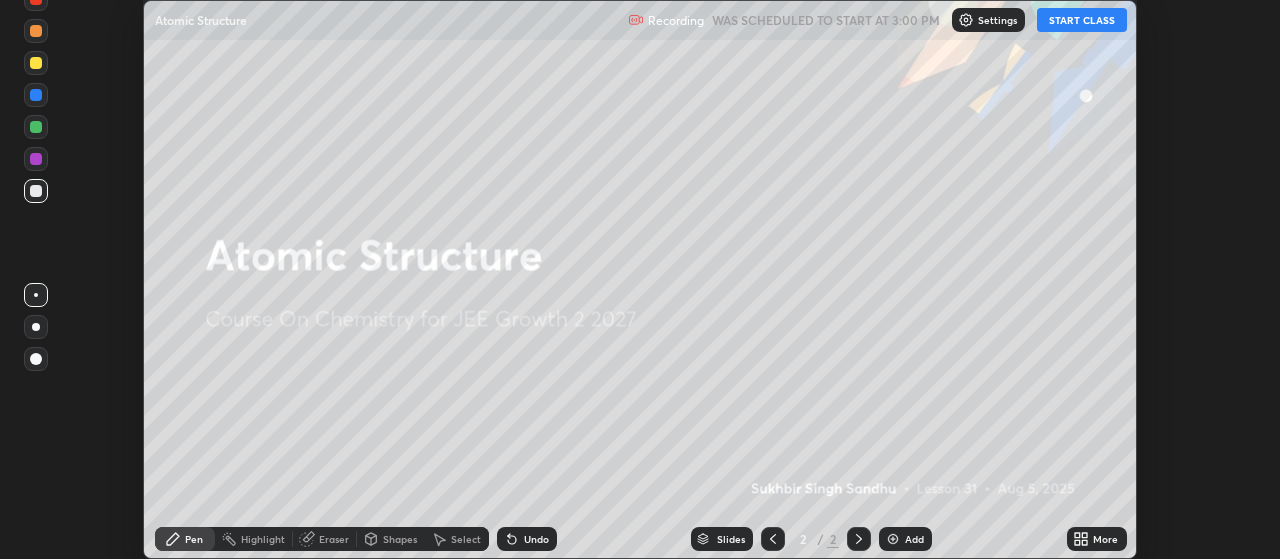 click on "Add" at bounding box center (914, 539) 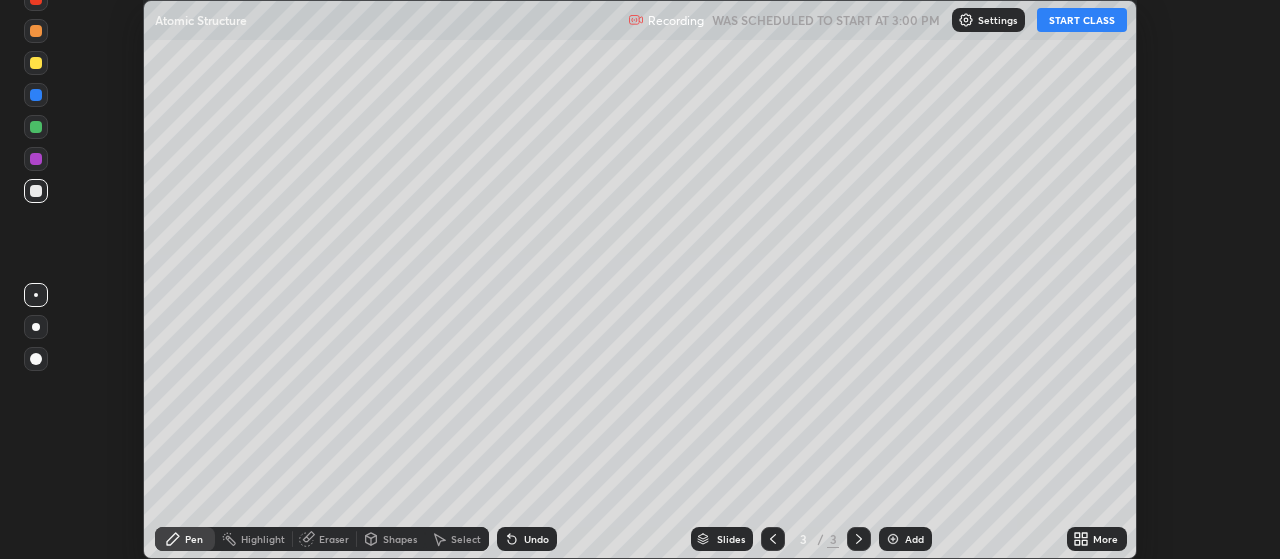 click 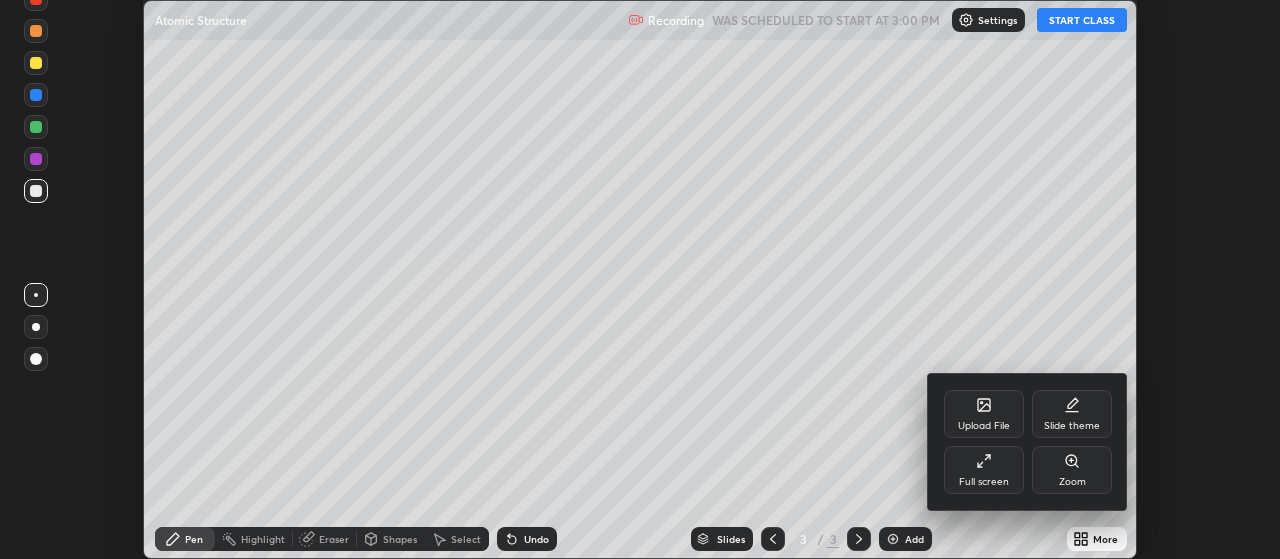 click on "Full screen" at bounding box center (984, 470) 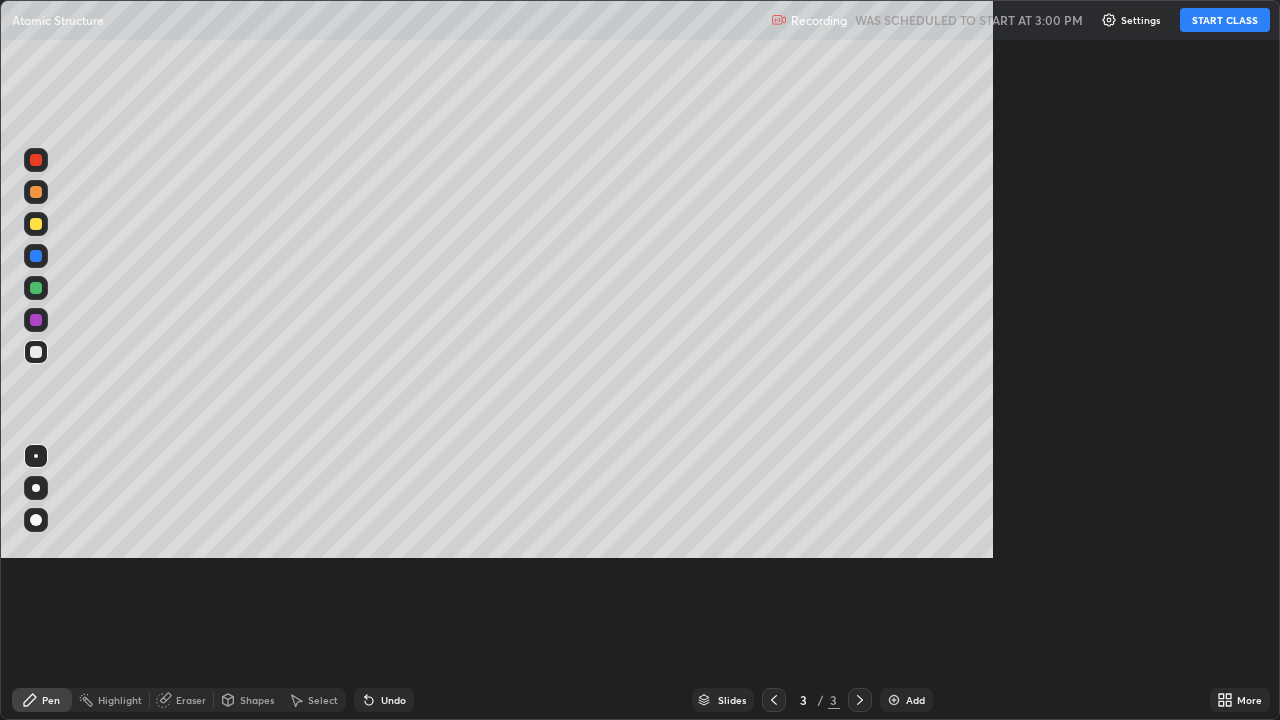 scroll, scrollTop: 99280, scrollLeft: 98720, axis: both 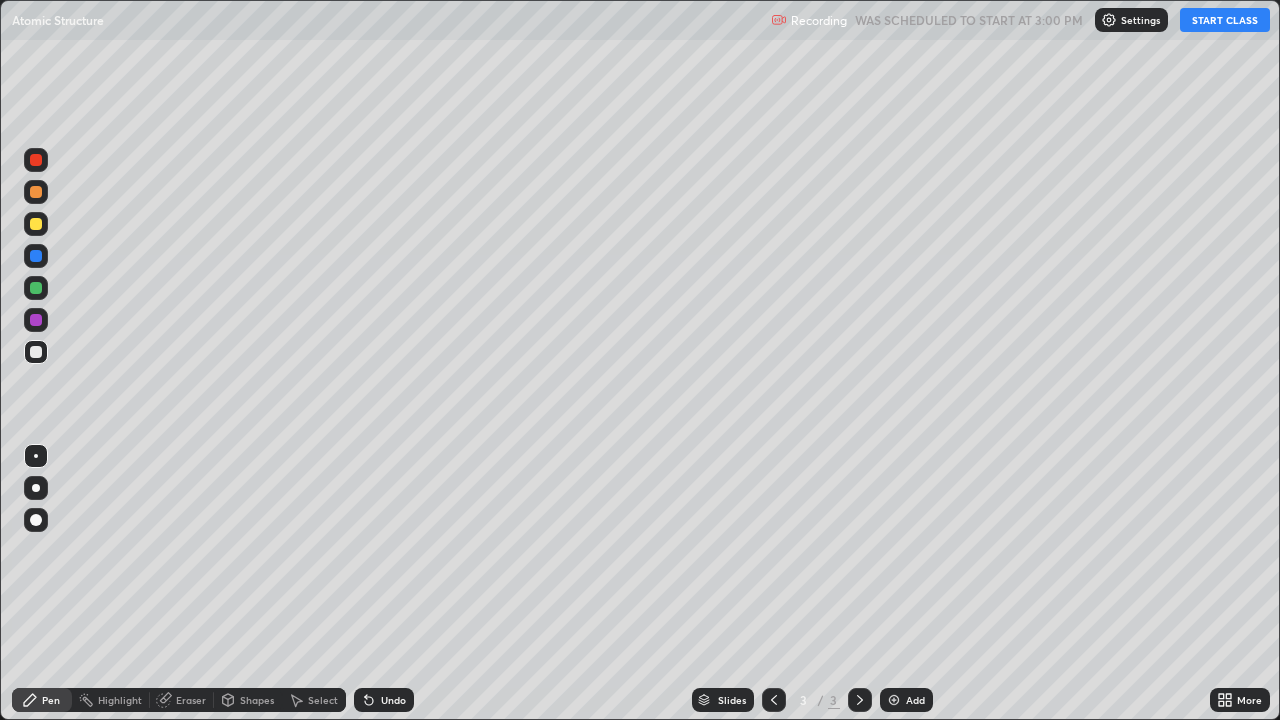 click on "START CLASS" at bounding box center [1225, 20] 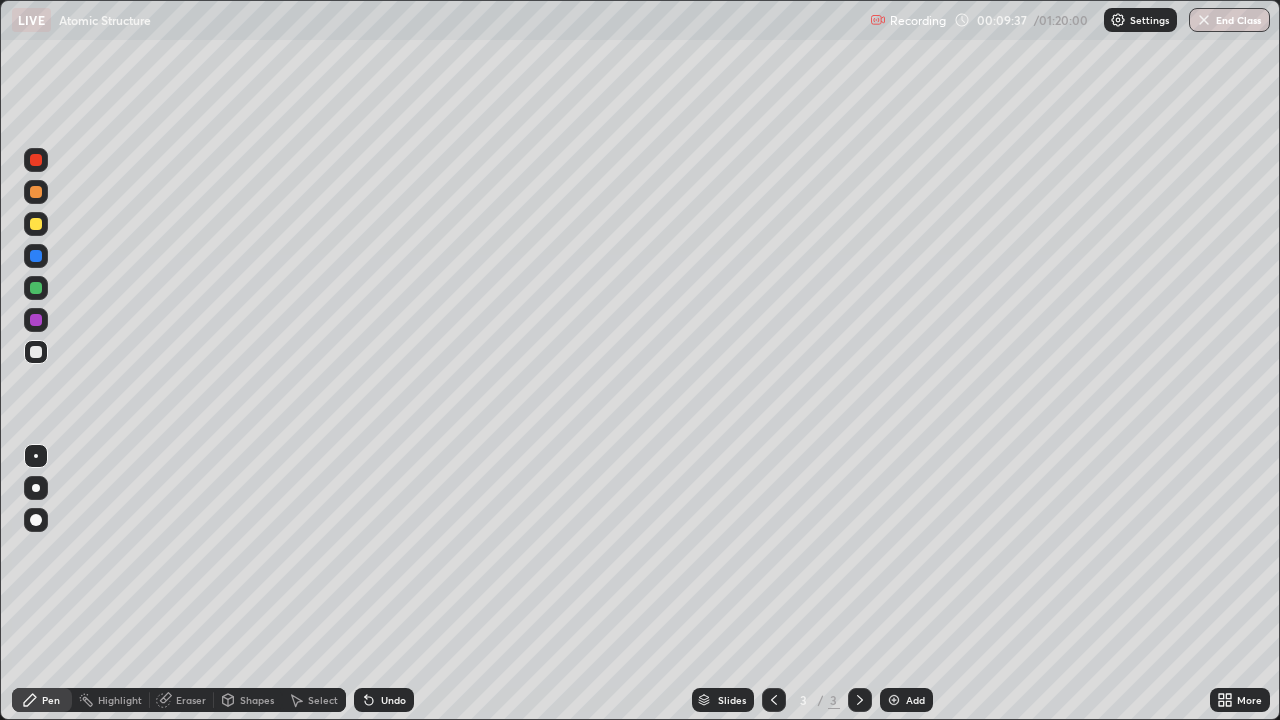 click on "Undo" at bounding box center [393, 700] 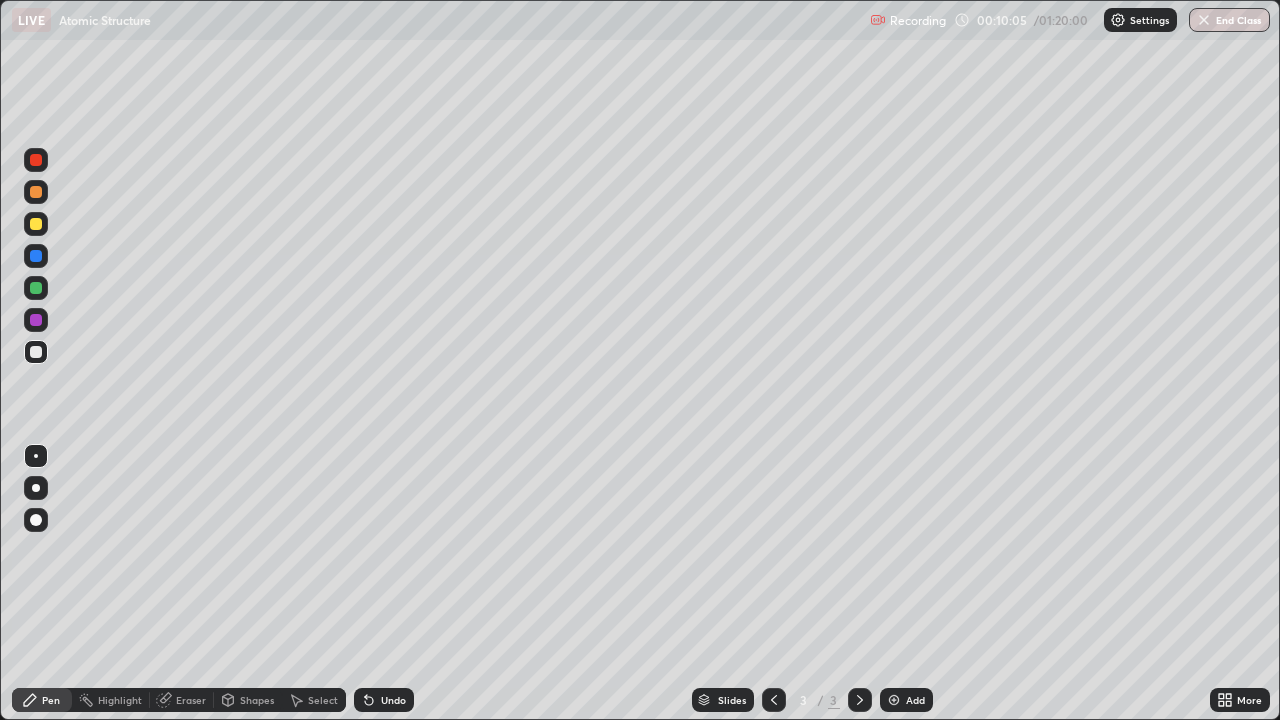 click on "Undo" at bounding box center [393, 700] 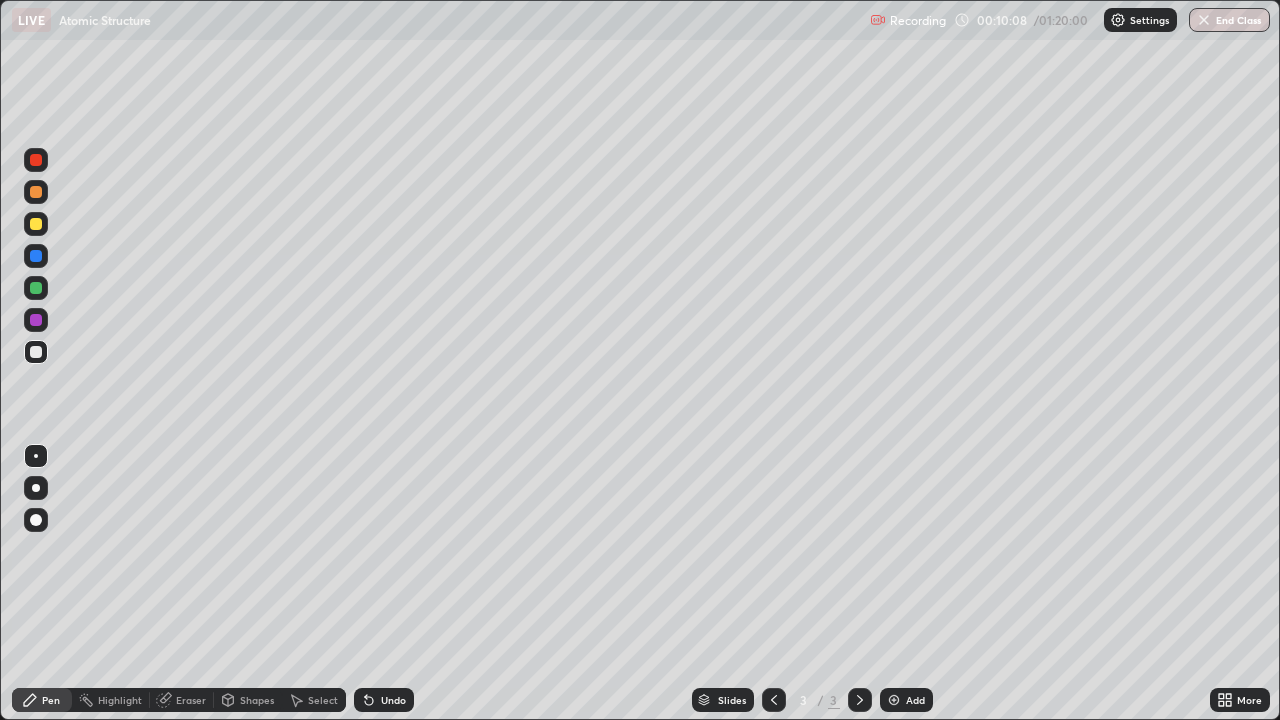 click on "Undo" at bounding box center (384, 700) 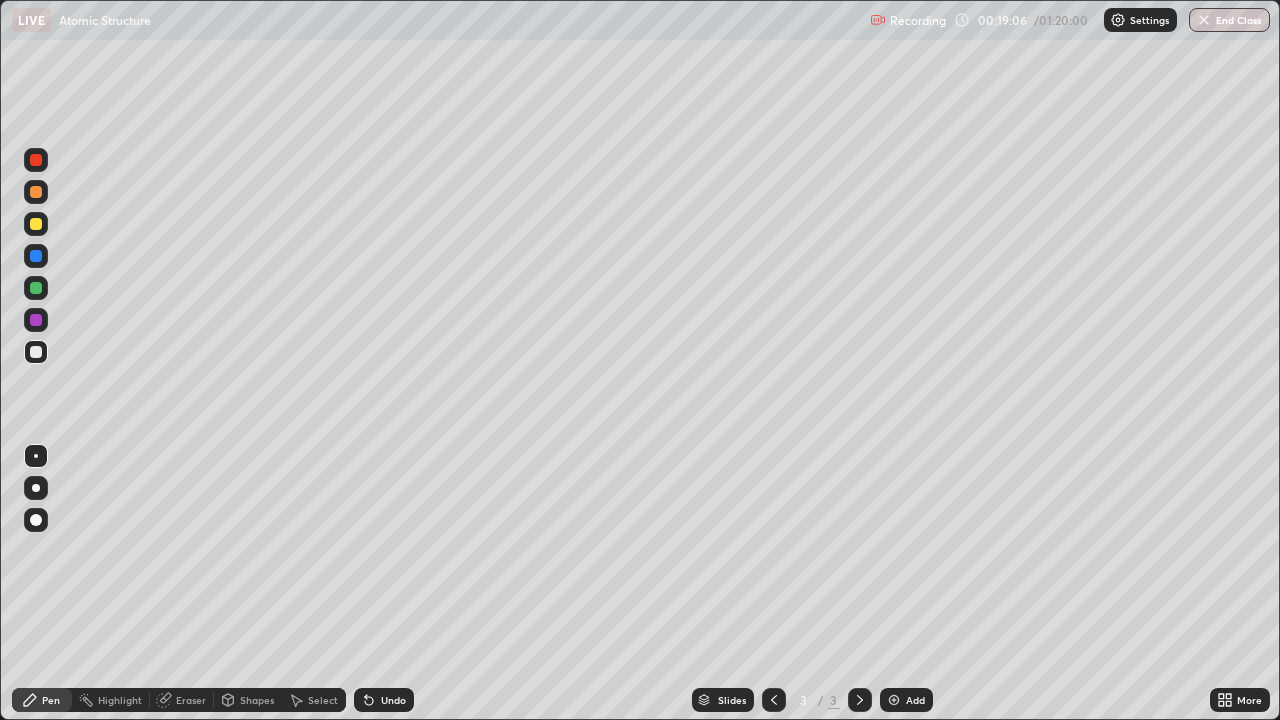 click on "Add" at bounding box center [906, 700] 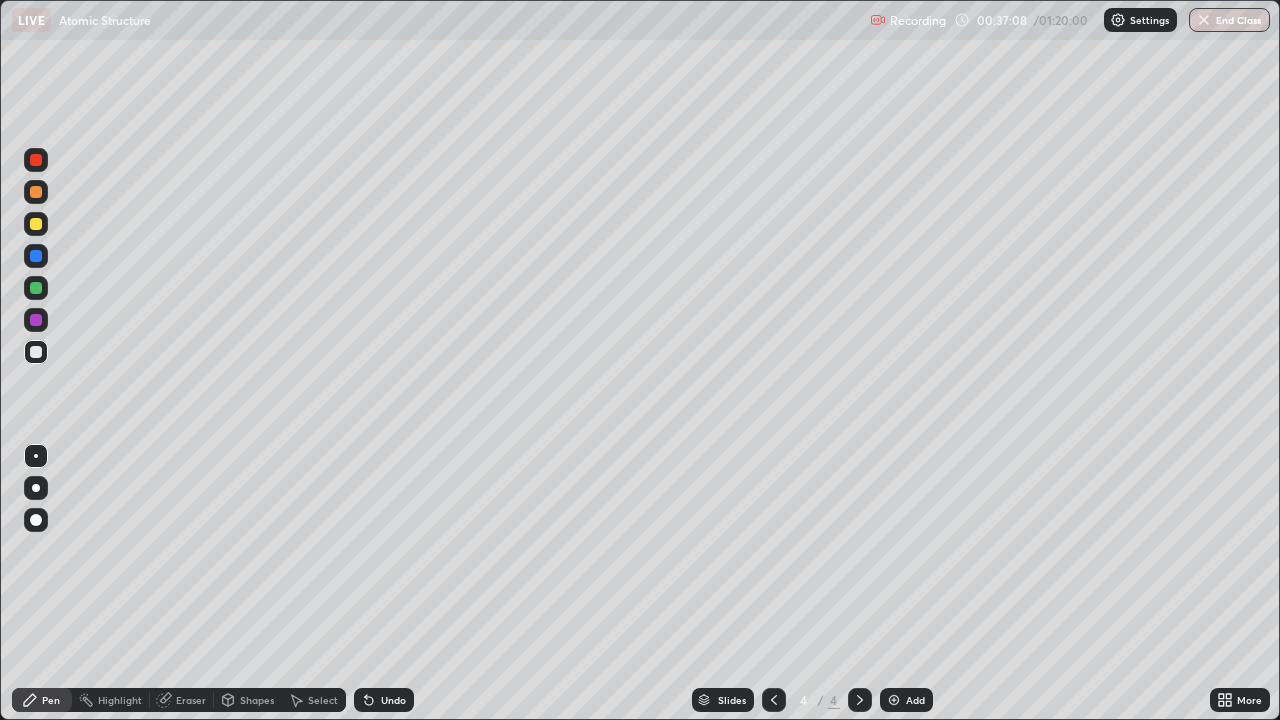 click on "Add" at bounding box center (915, 700) 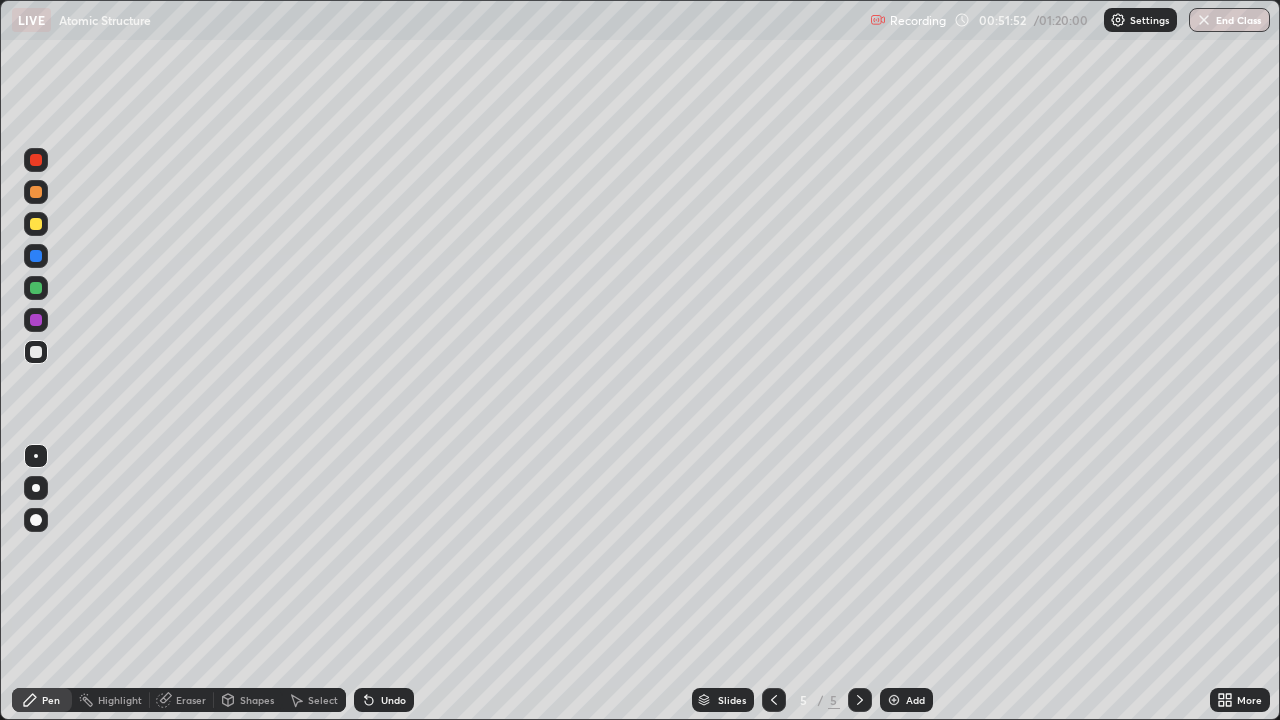 click at bounding box center (894, 700) 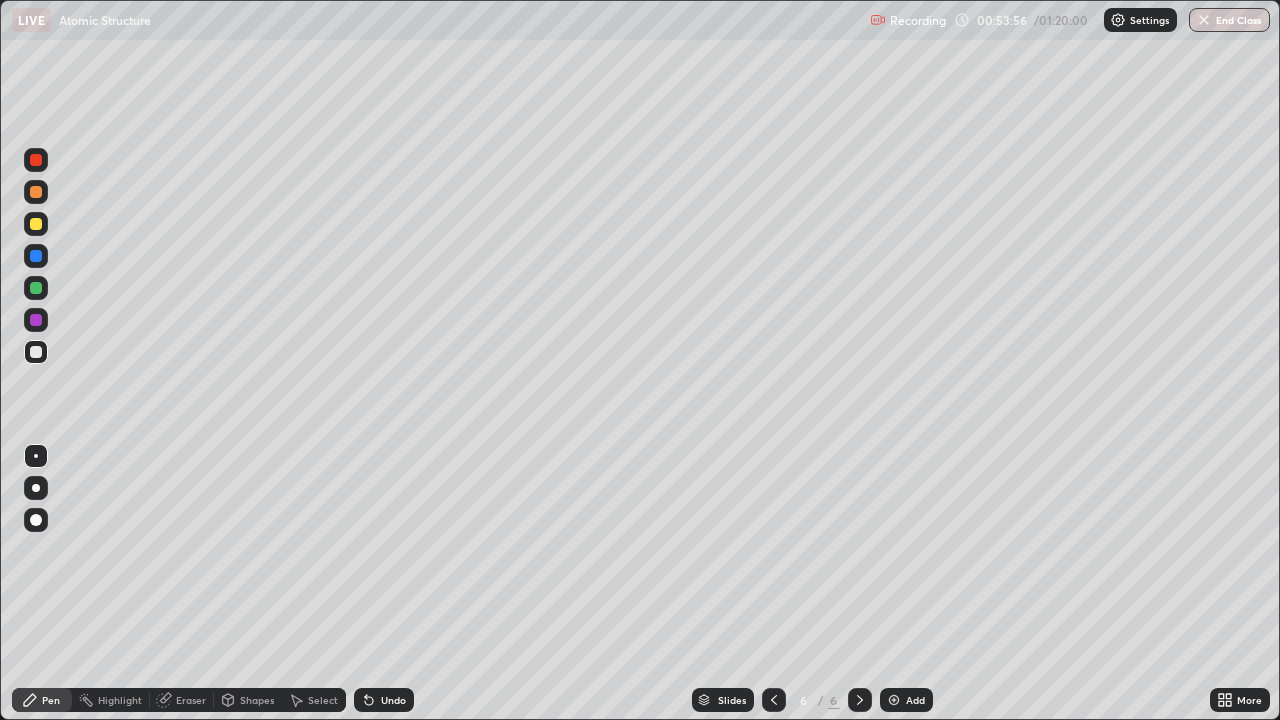 click at bounding box center [36, 288] 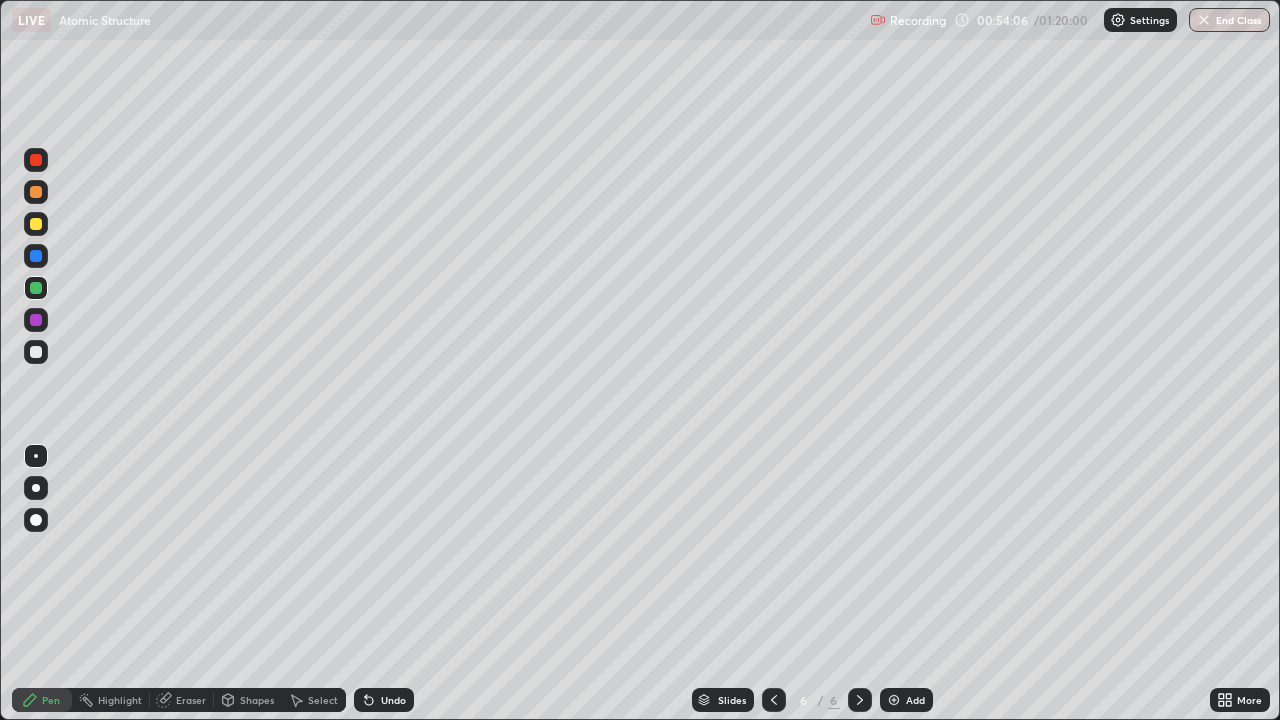 click 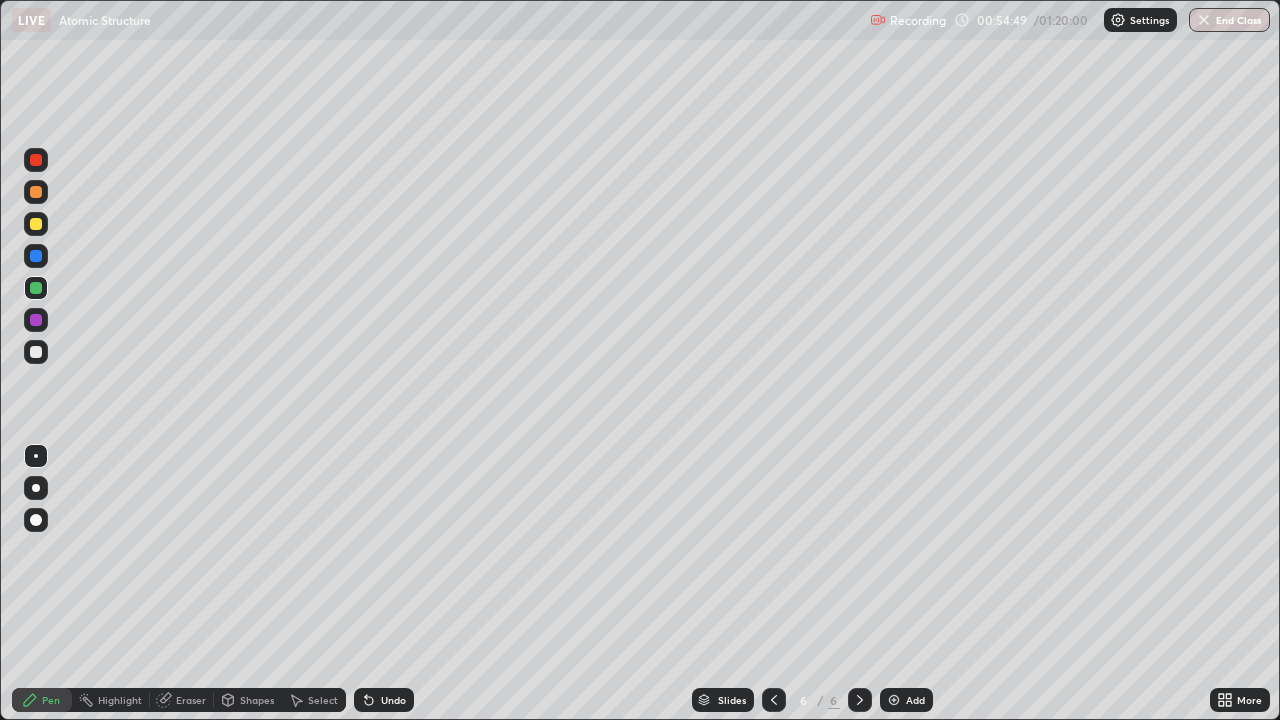 click at bounding box center (36, 256) 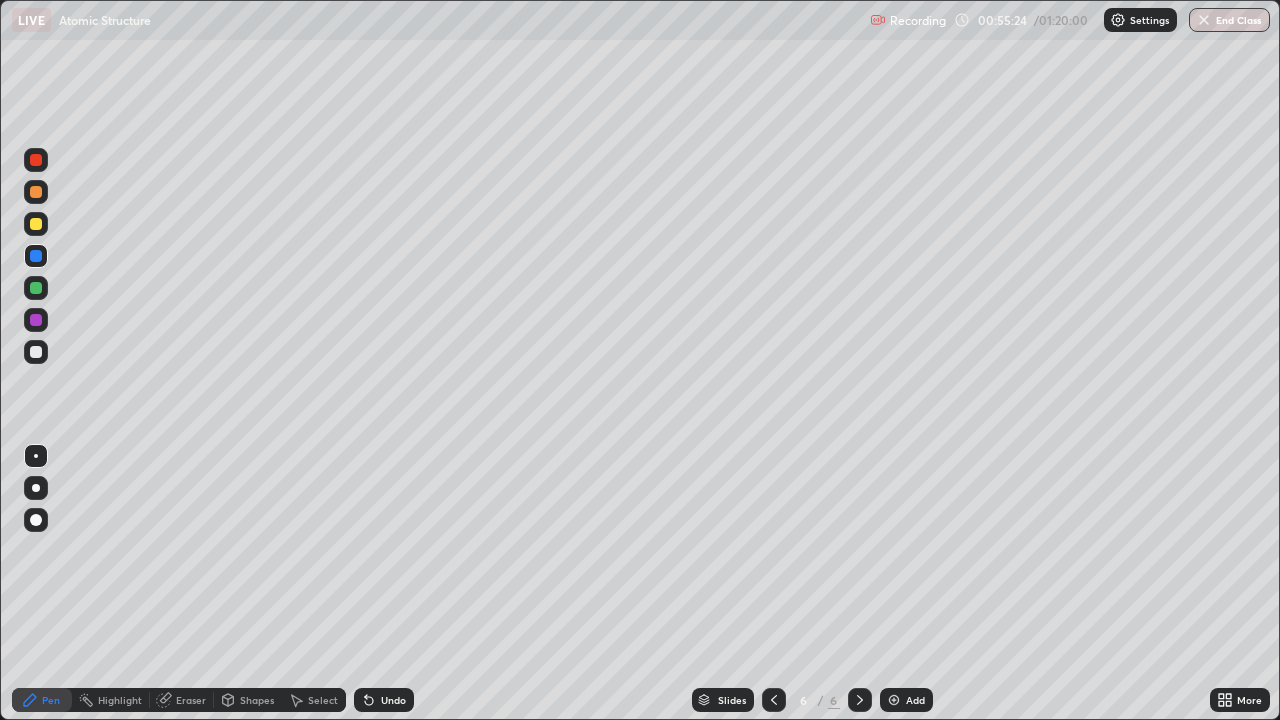 click on "Eraser" at bounding box center [191, 700] 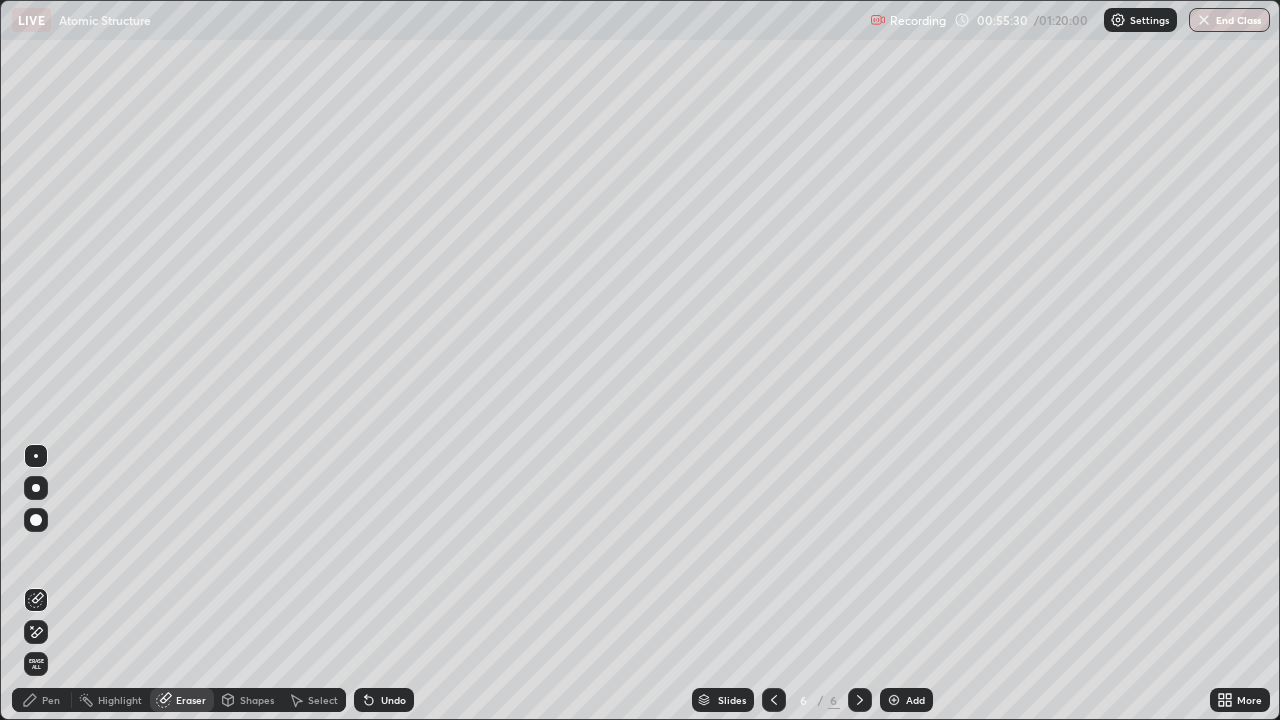 click on "Pen" at bounding box center [51, 700] 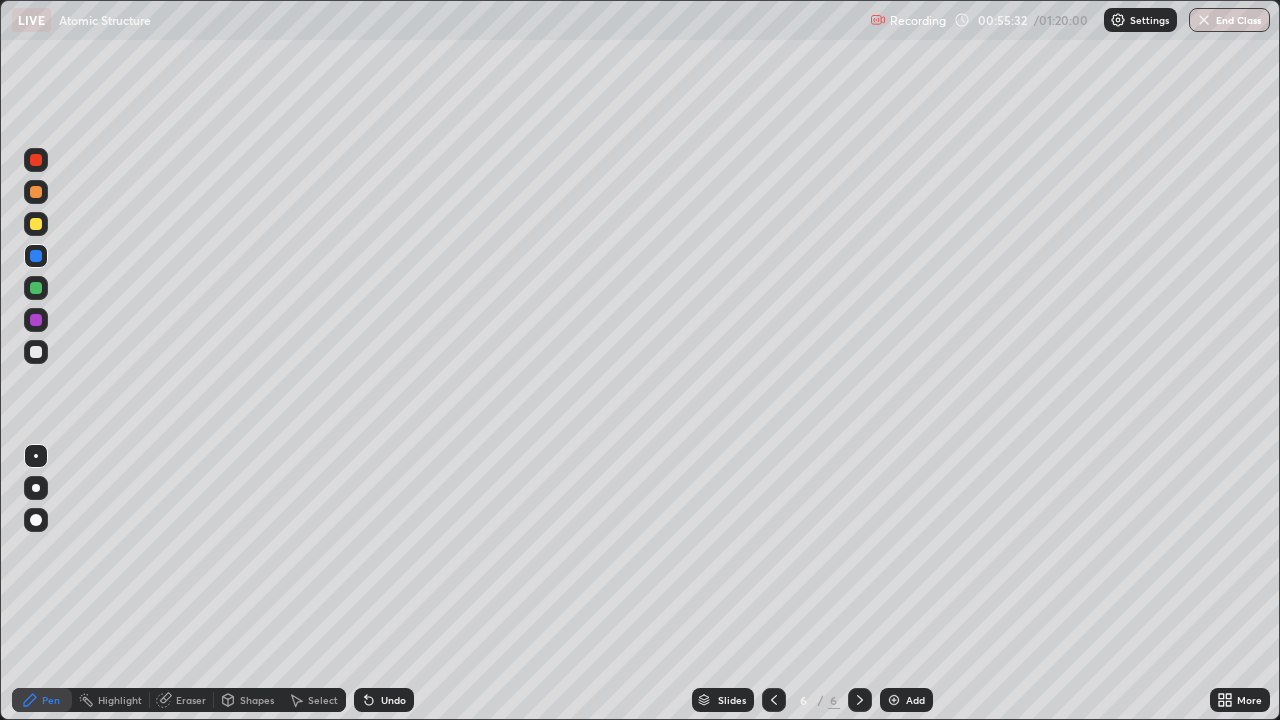 click at bounding box center [36, 224] 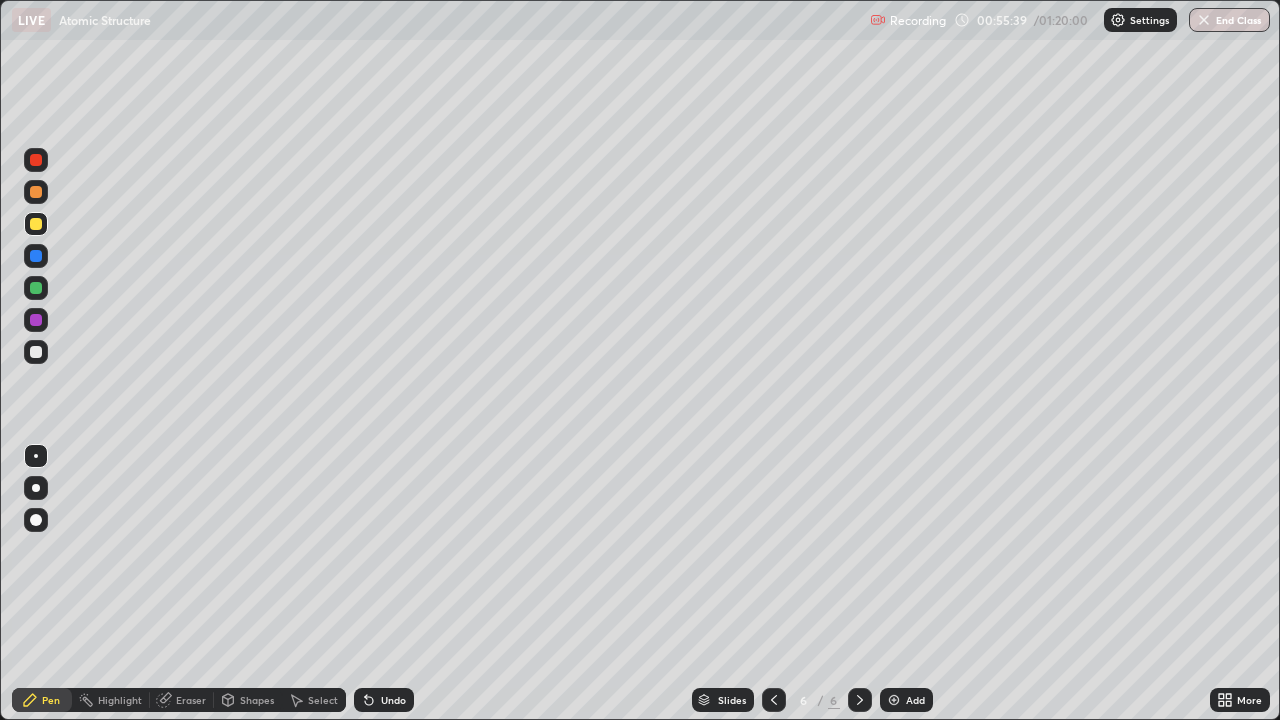 click at bounding box center (36, 288) 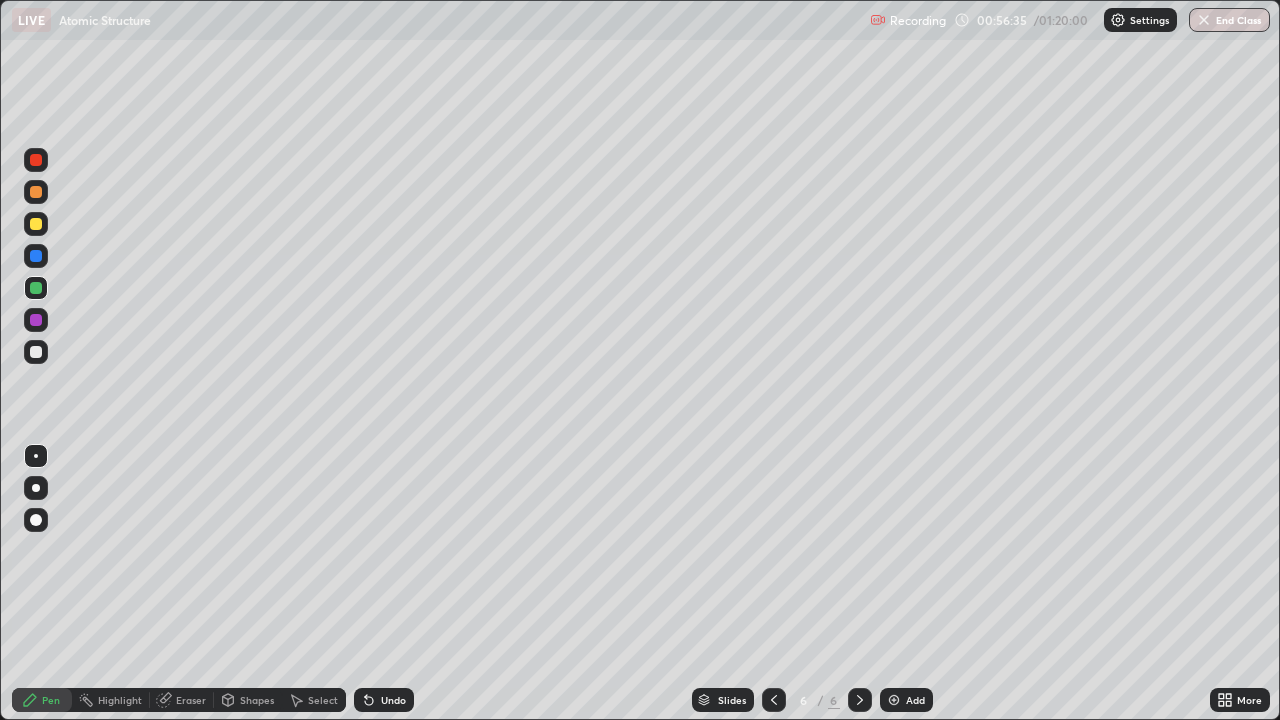 click at bounding box center (36, 352) 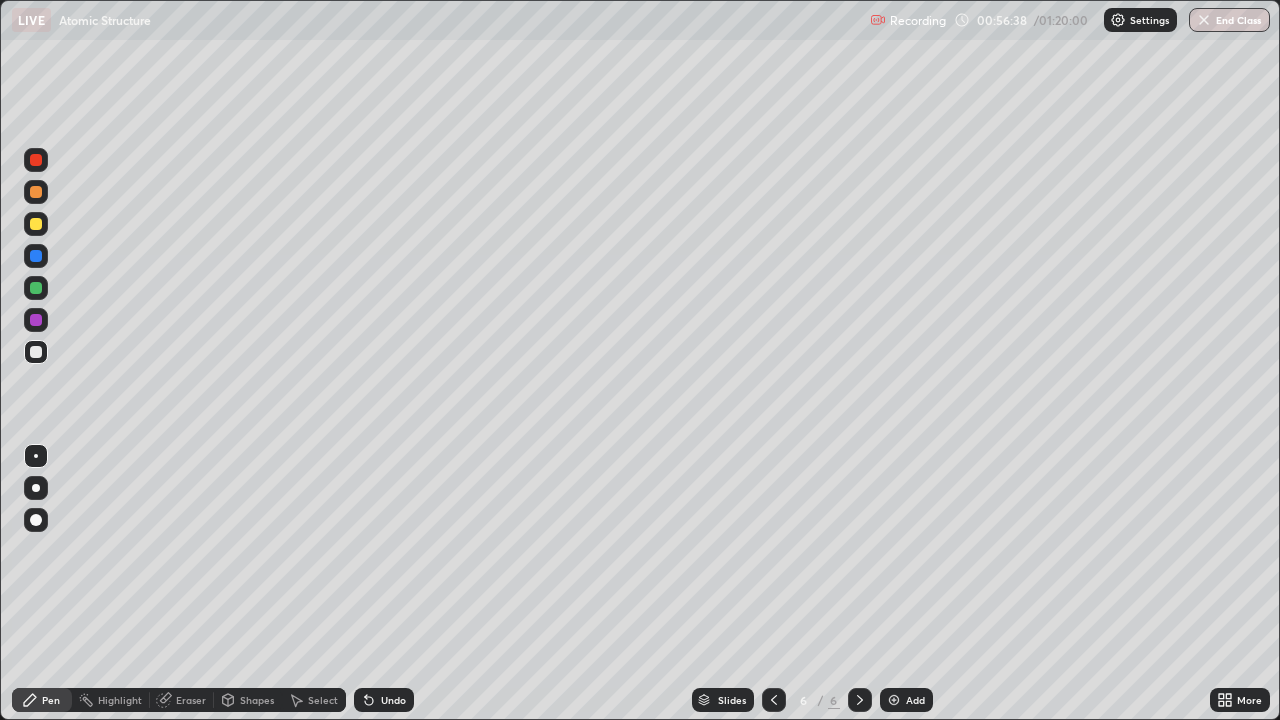 click at bounding box center (36, 256) 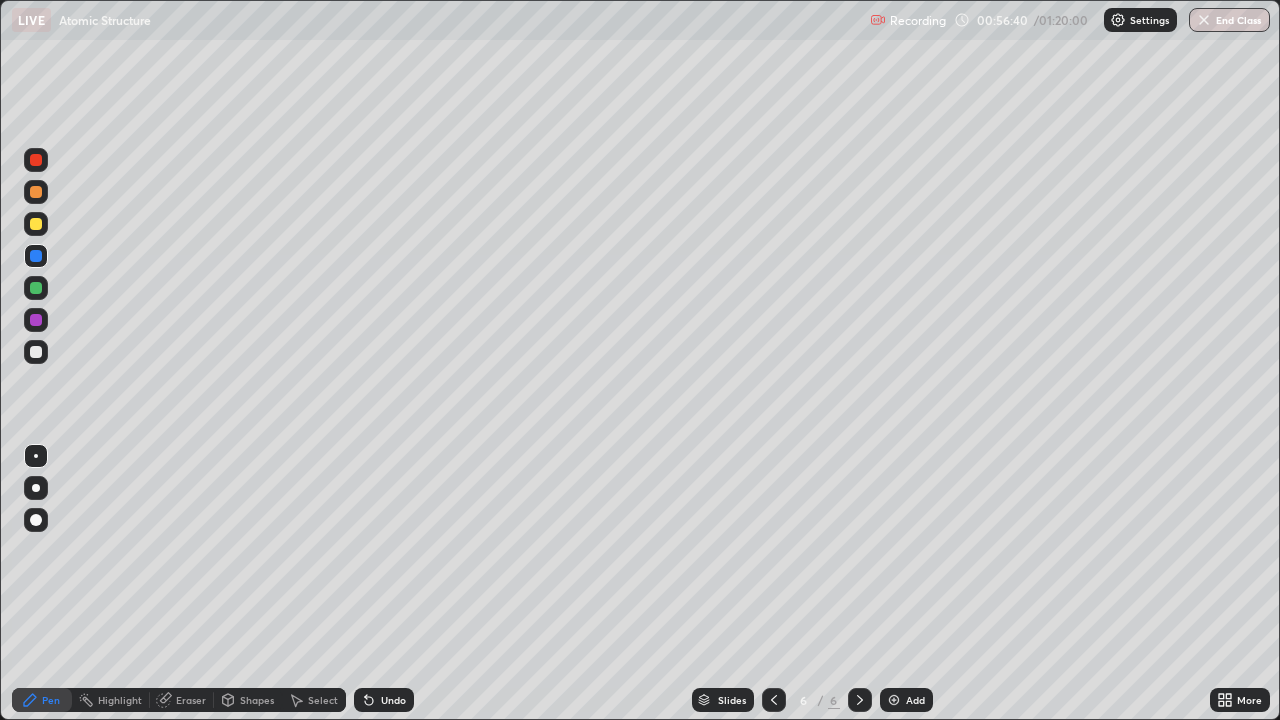 click at bounding box center (36, 192) 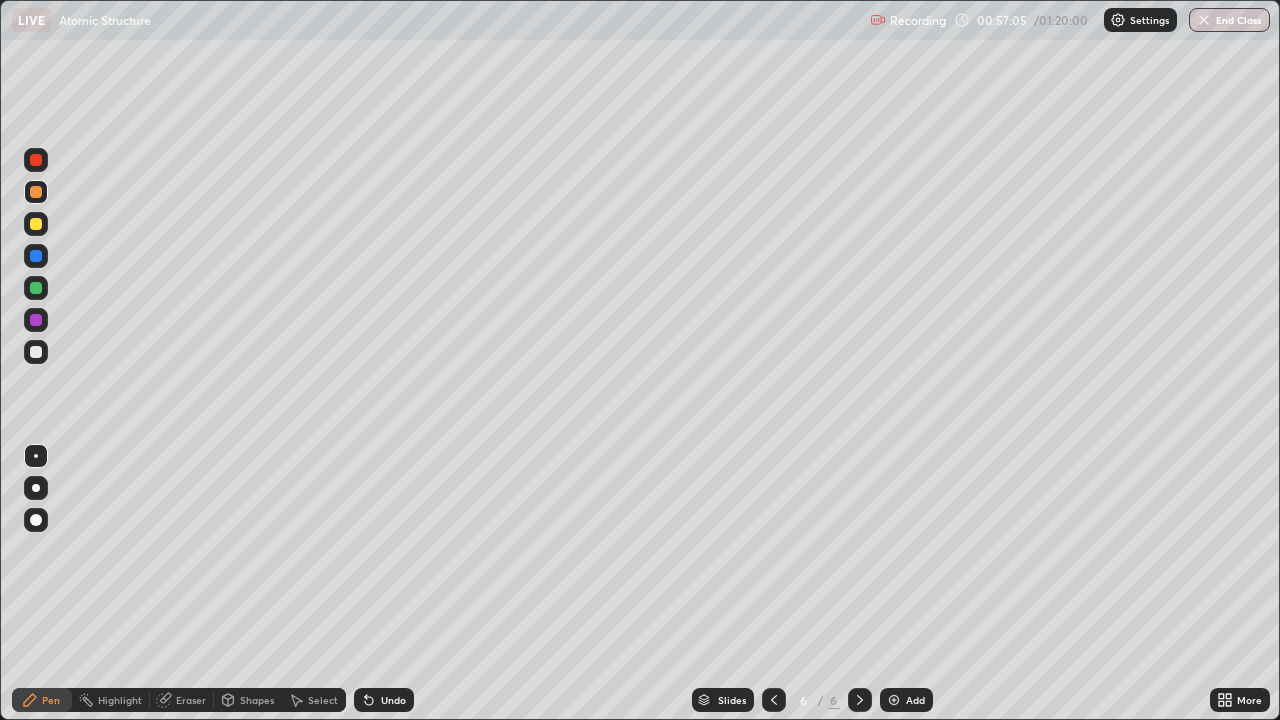click 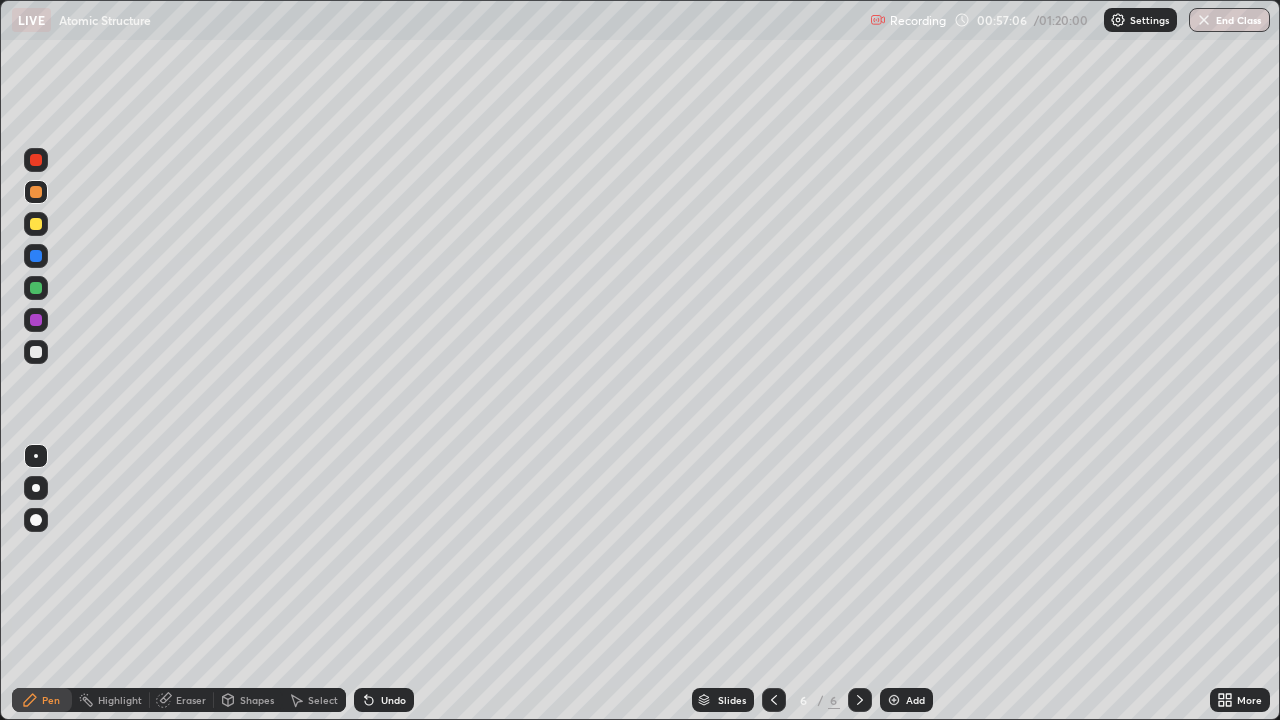click 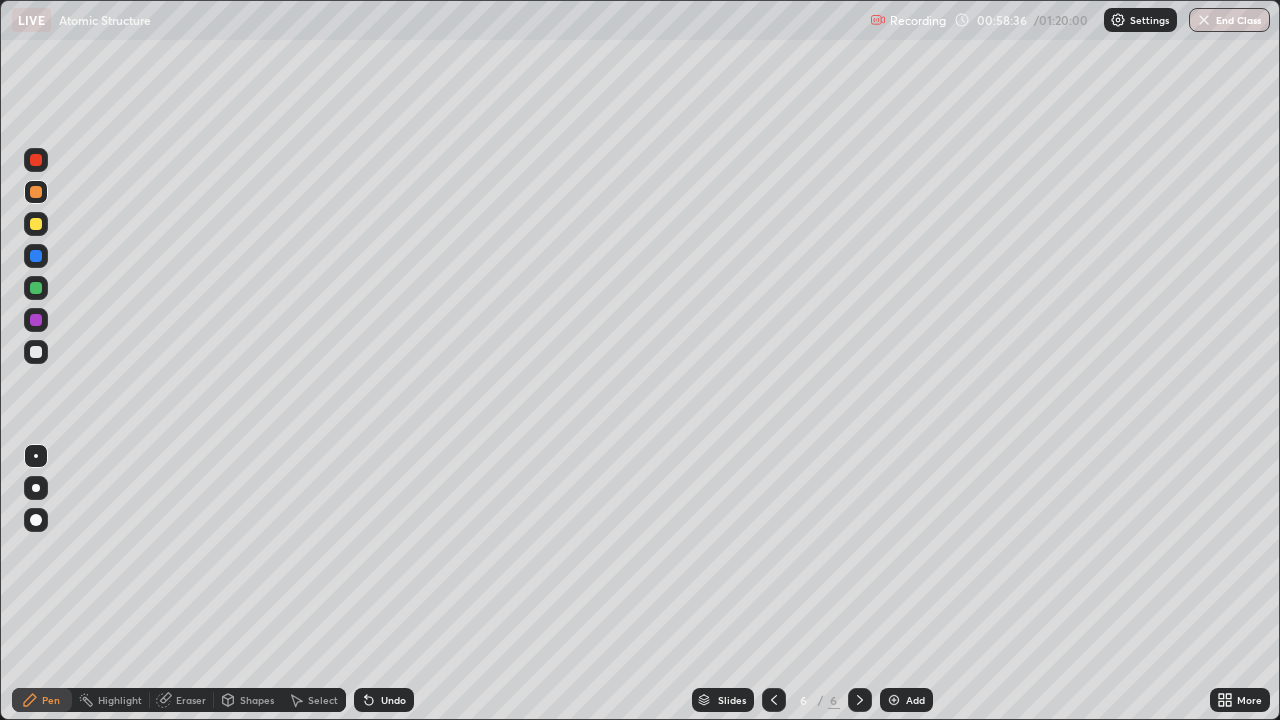 click at bounding box center [36, 224] 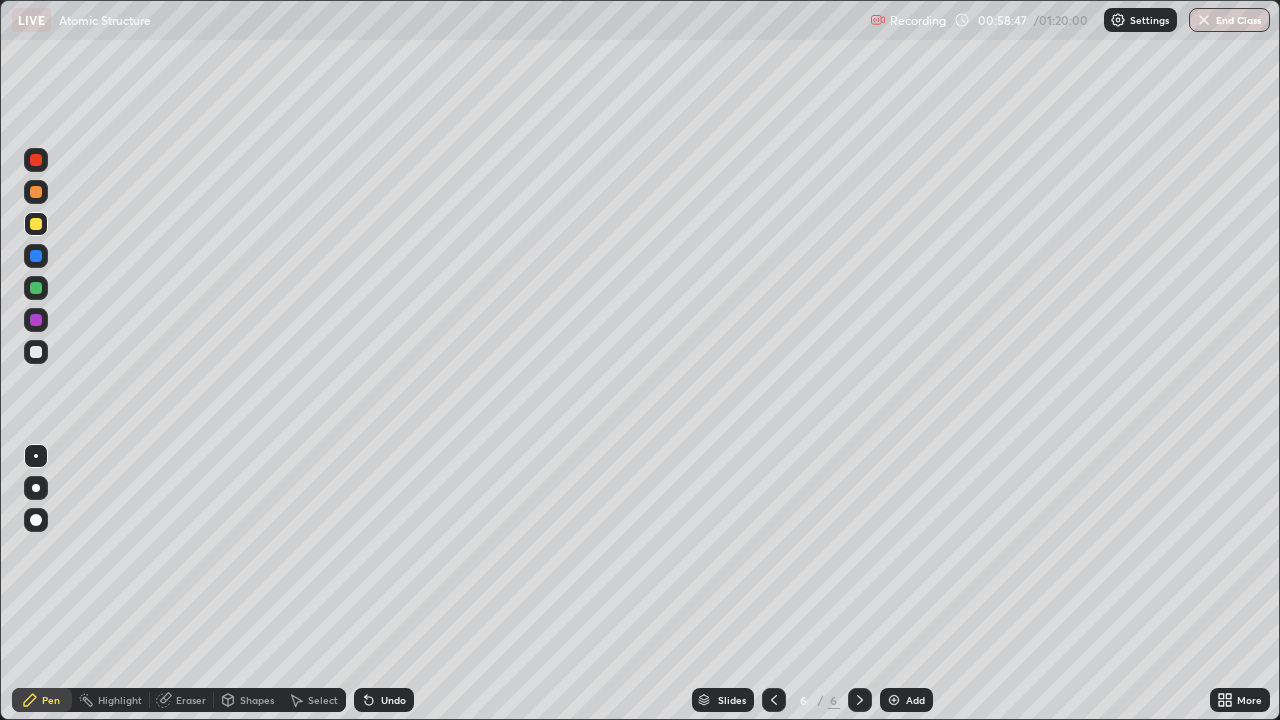 click at bounding box center (36, 320) 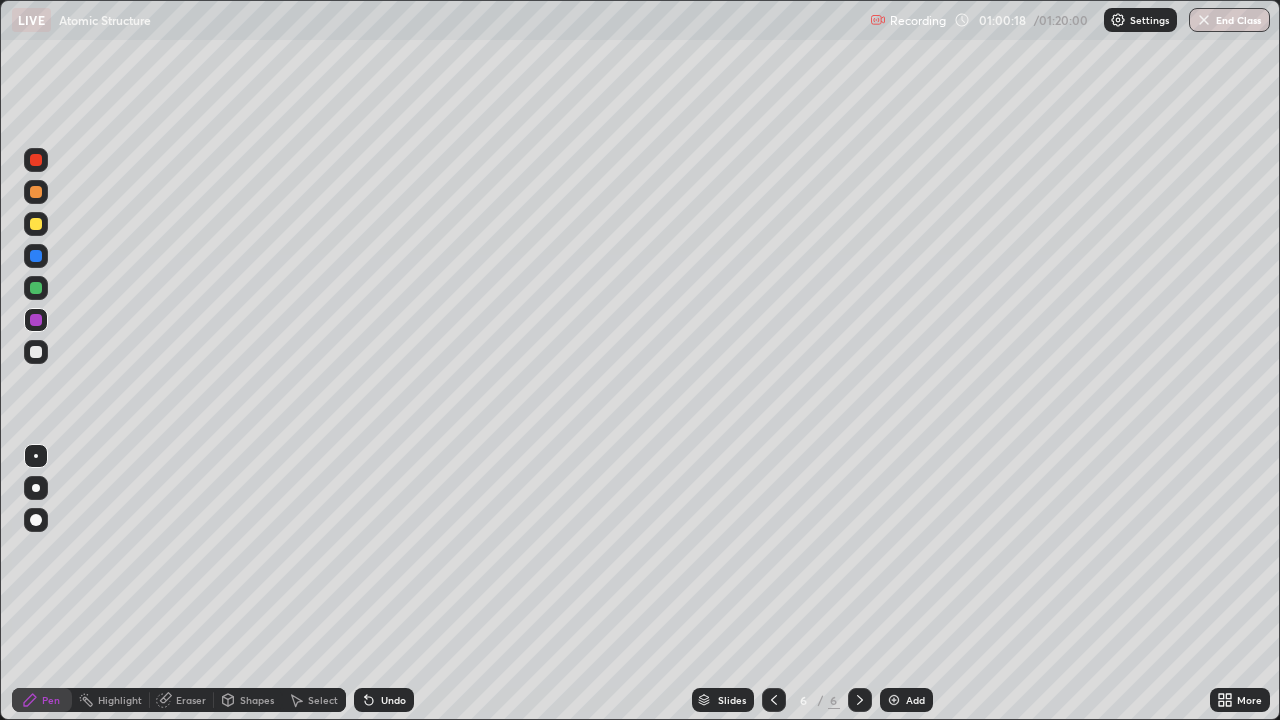click at bounding box center (36, 224) 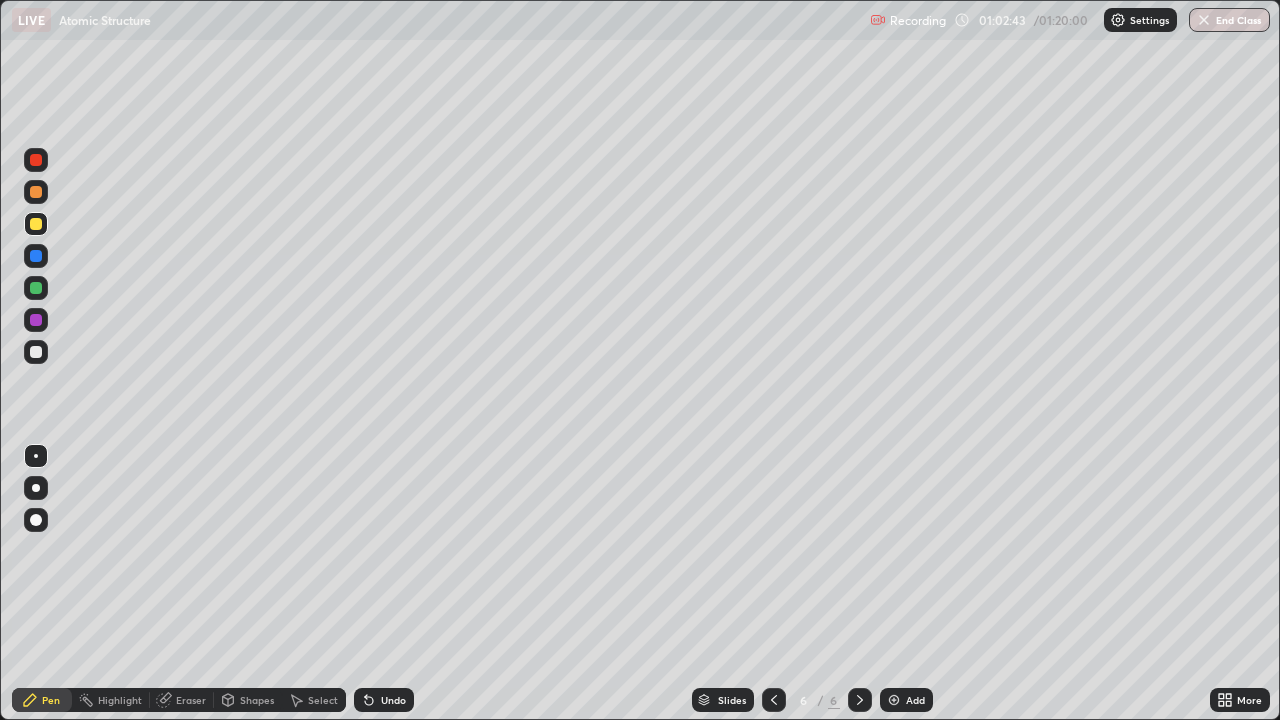 click at bounding box center (36, 192) 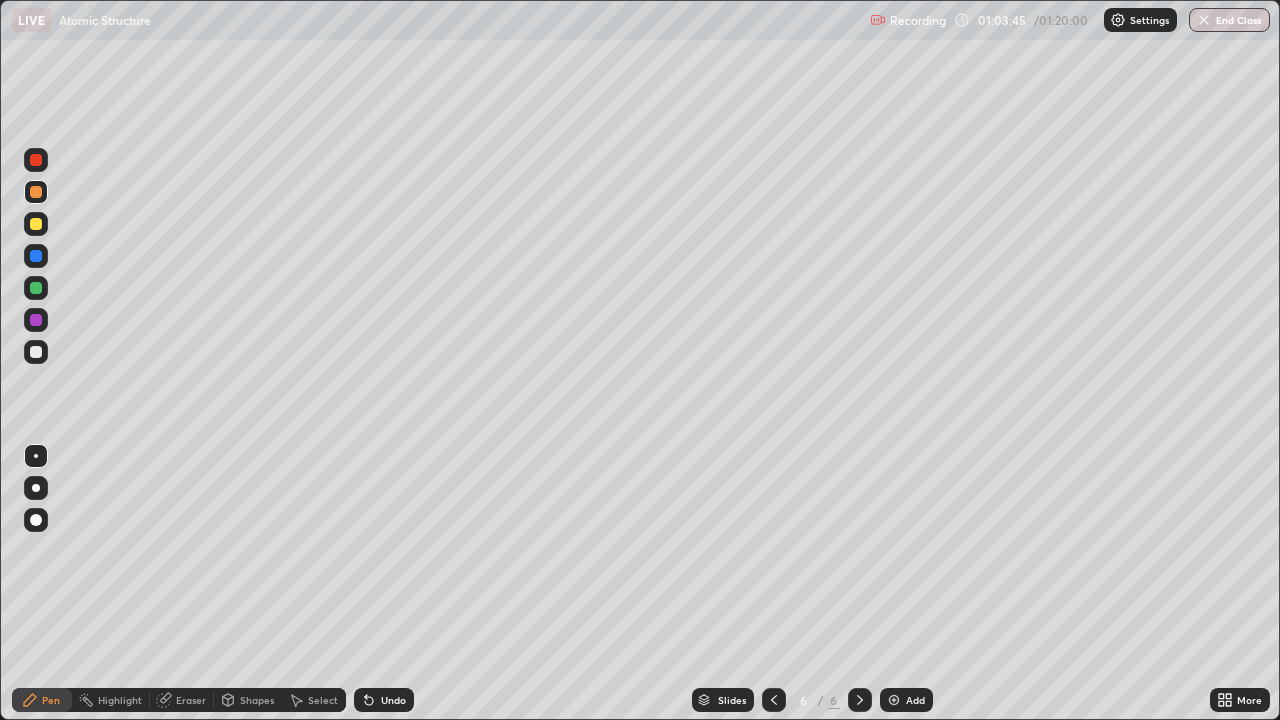 click at bounding box center [36, 320] 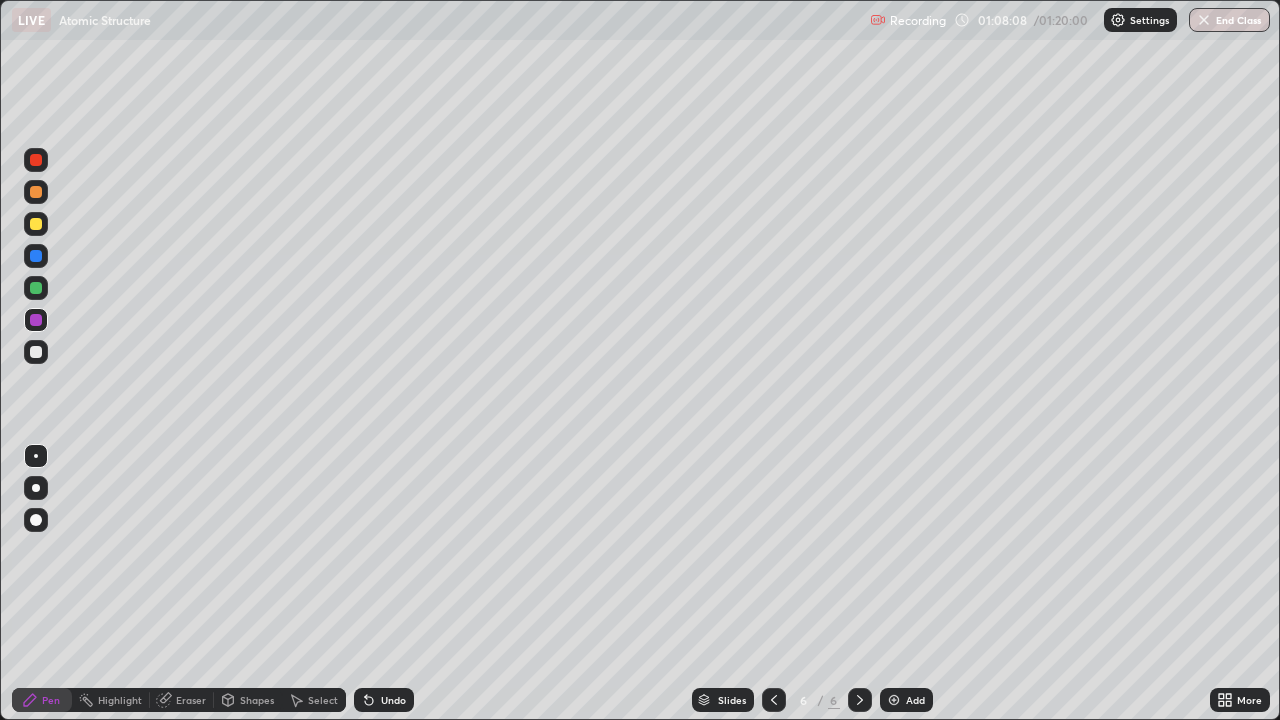 click at bounding box center (894, 700) 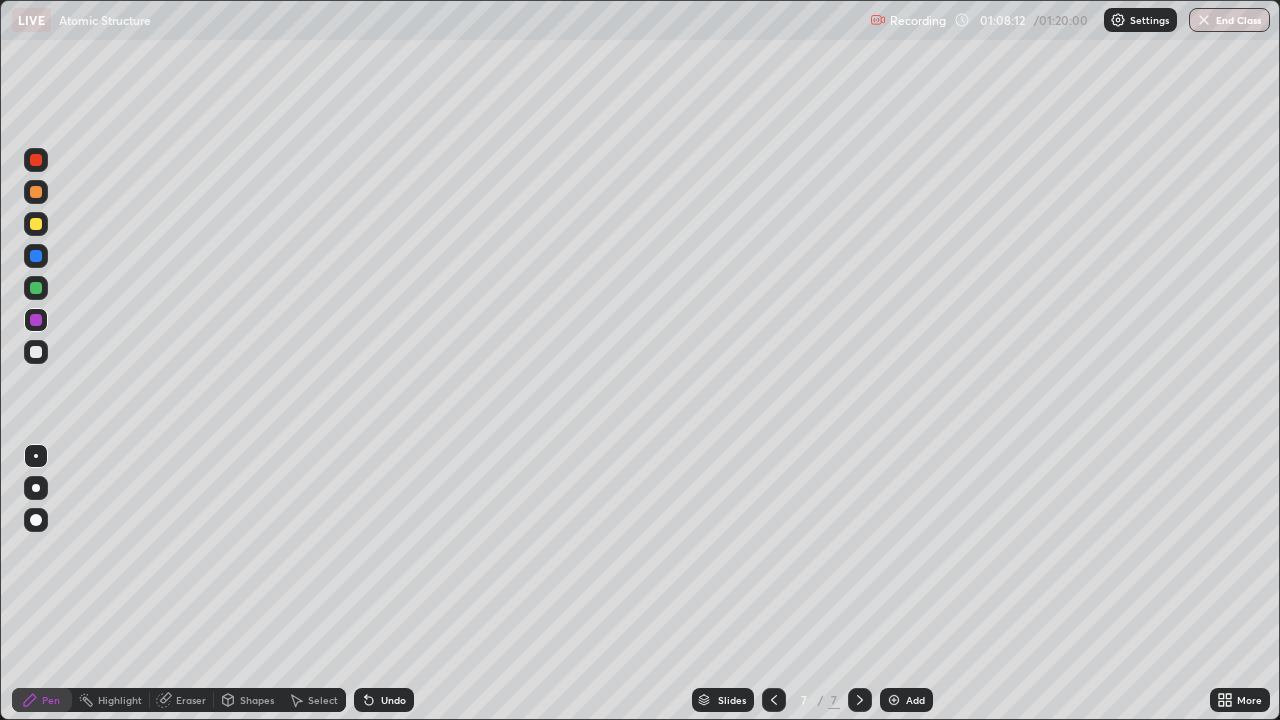 click at bounding box center (36, 288) 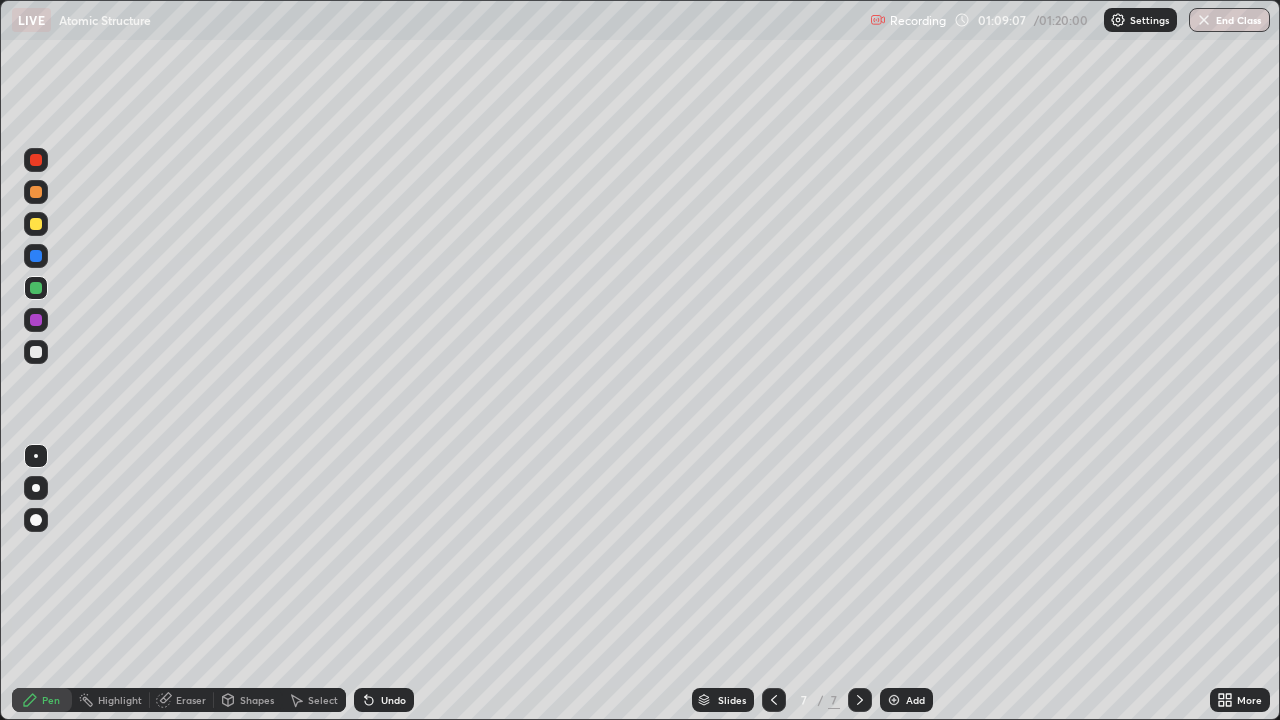 click 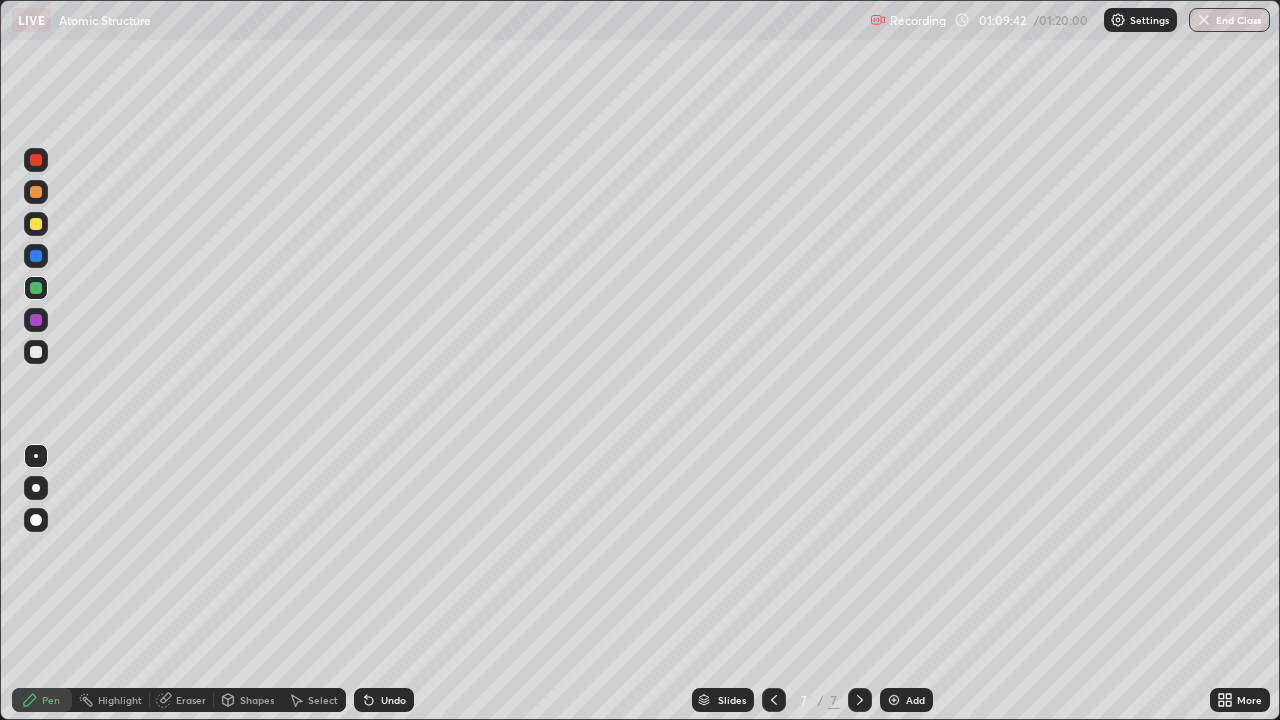 click at bounding box center [36, 256] 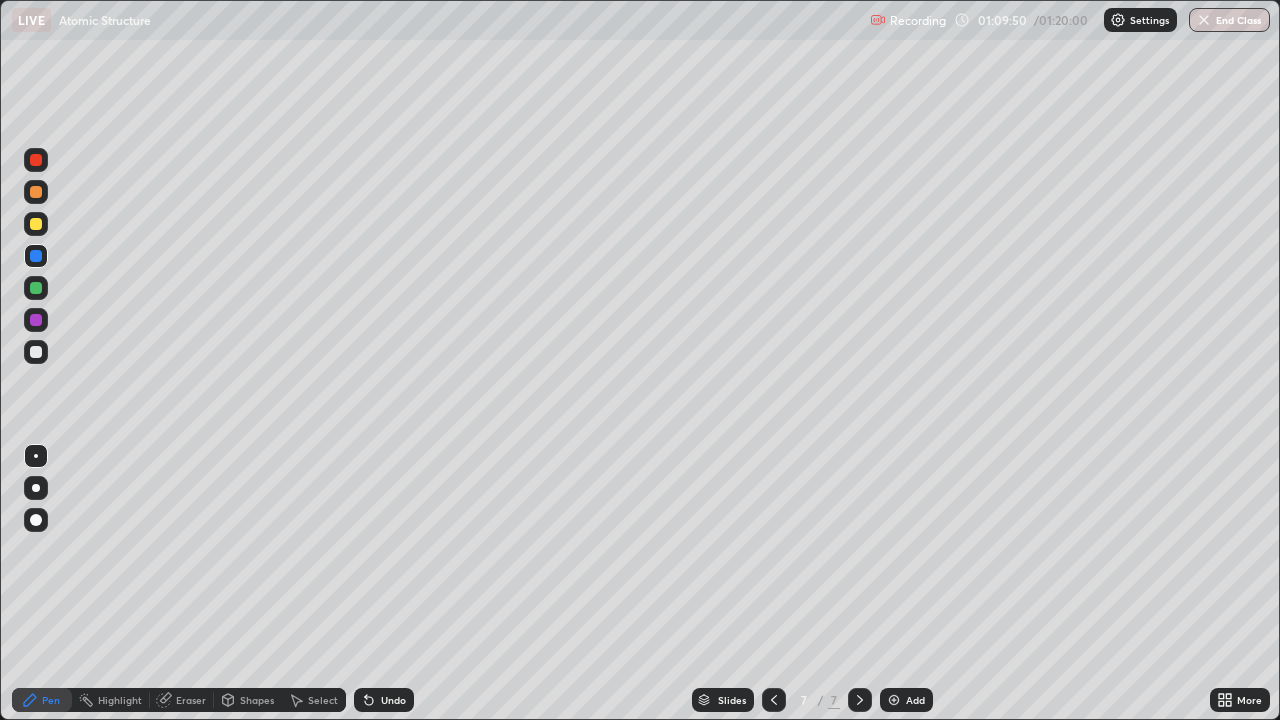 click on "Undo" at bounding box center (393, 700) 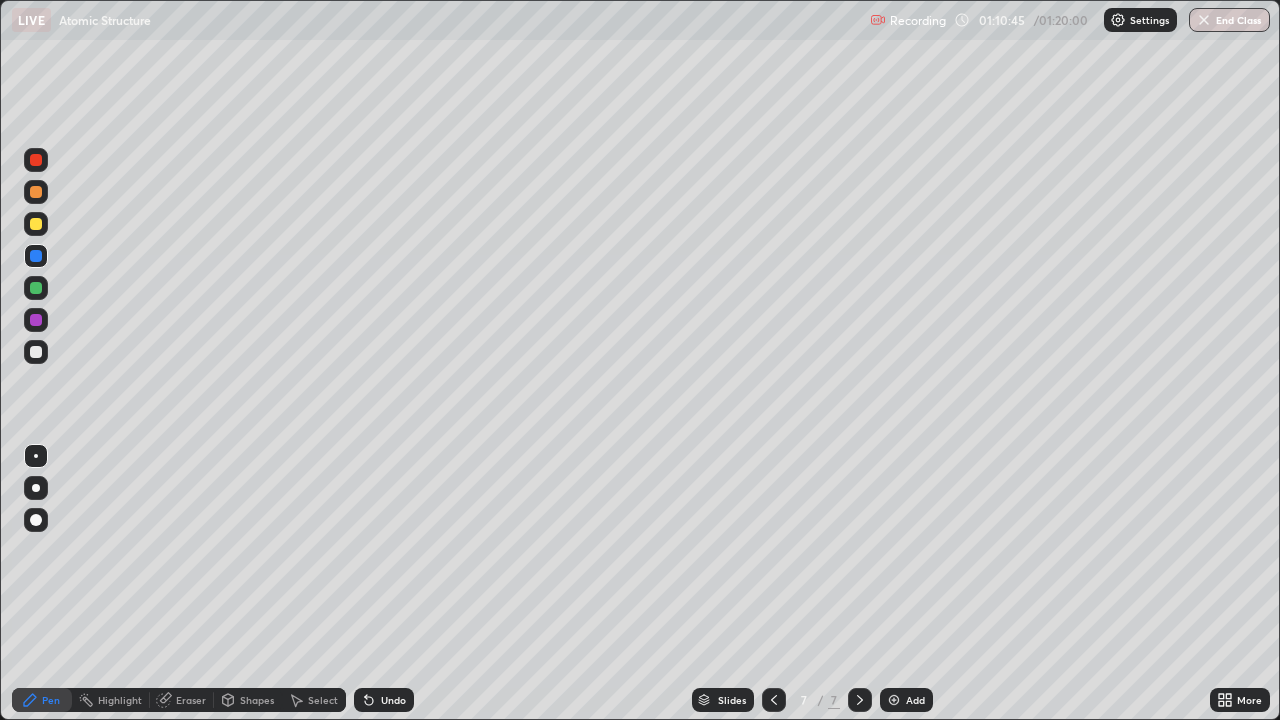 click on "Undo" at bounding box center (384, 700) 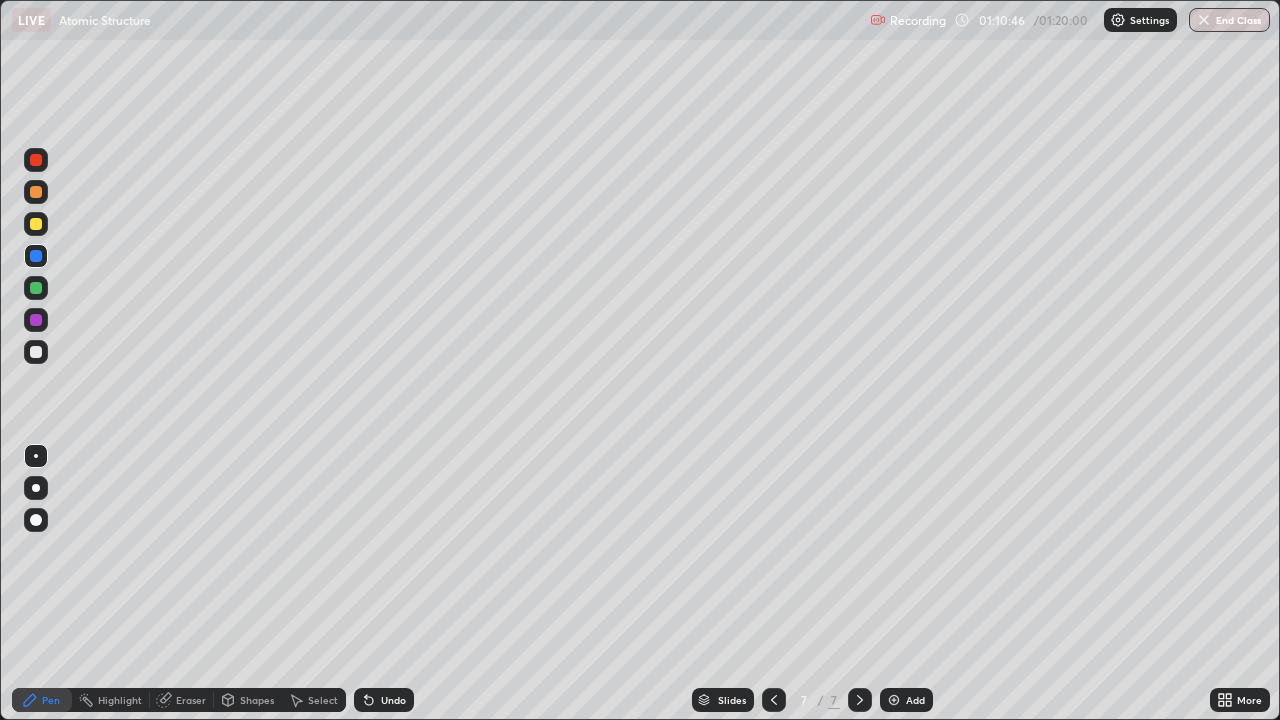 click at bounding box center (36, 224) 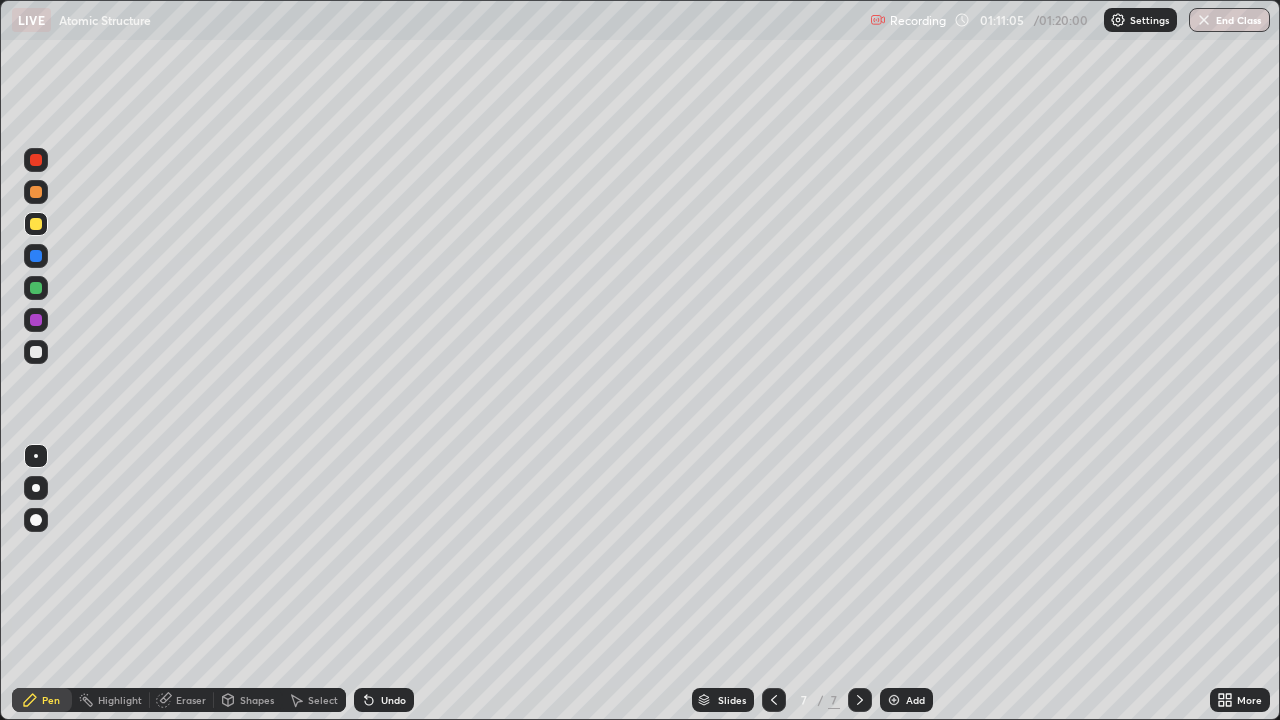 click on "Undo" at bounding box center (393, 700) 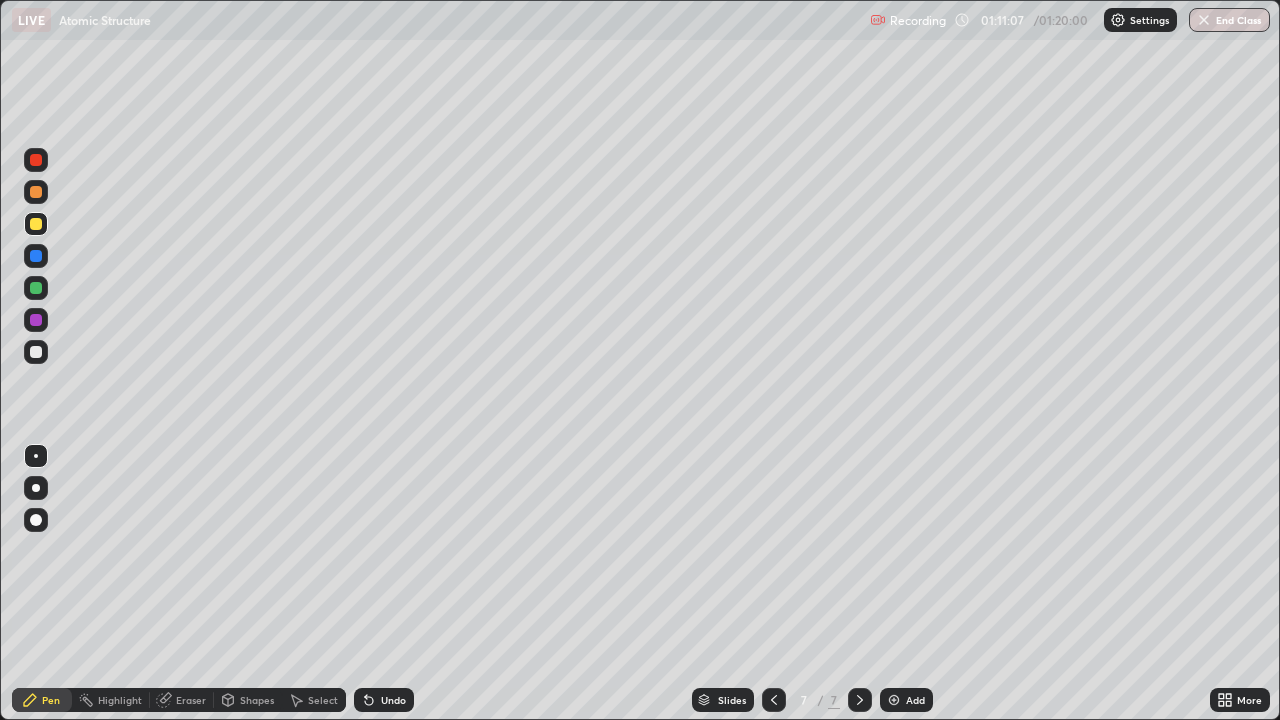 click on "Undo" at bounding box center [384, 700] 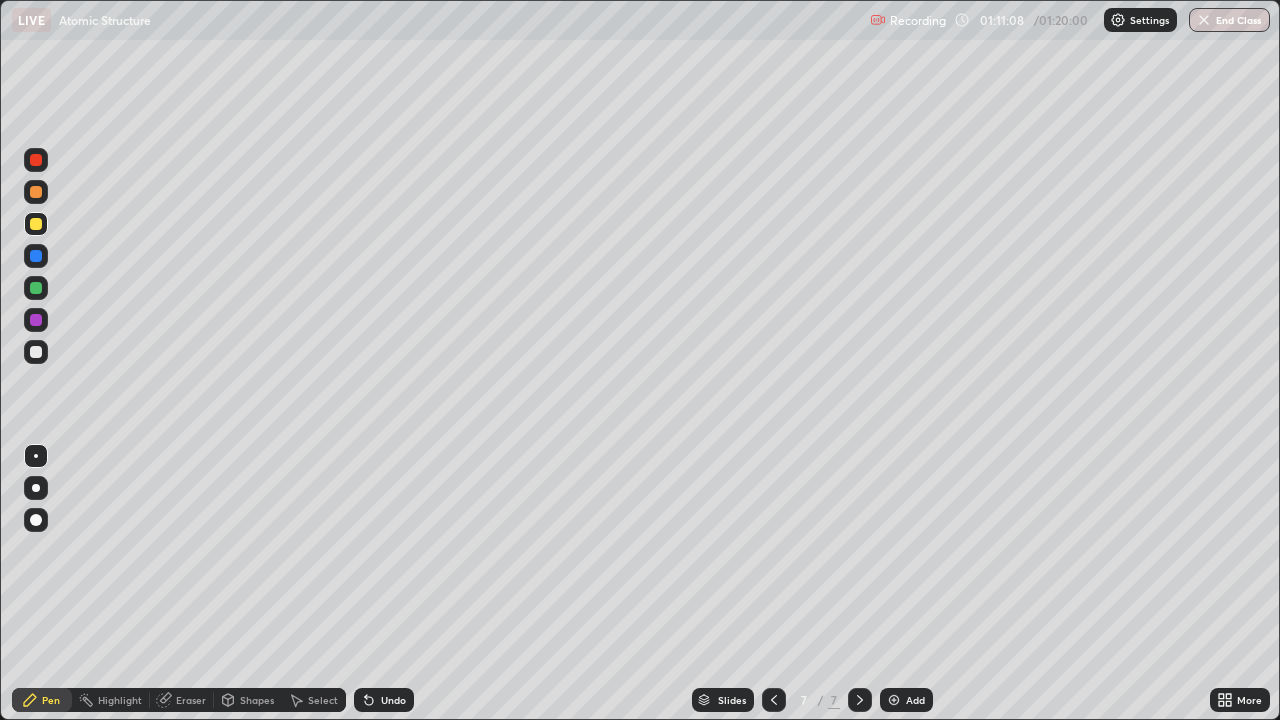 click at bounding box center [36, 320] 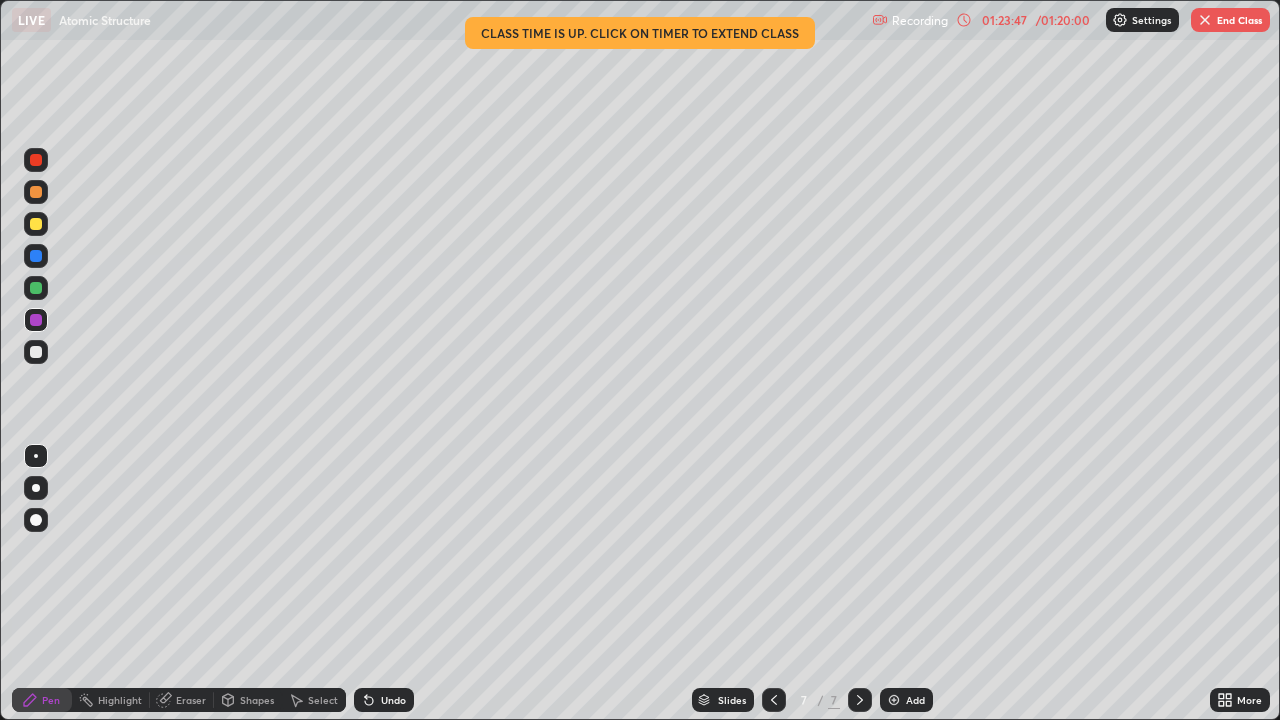 click on "End Class" at bounding box center (1230, 20) 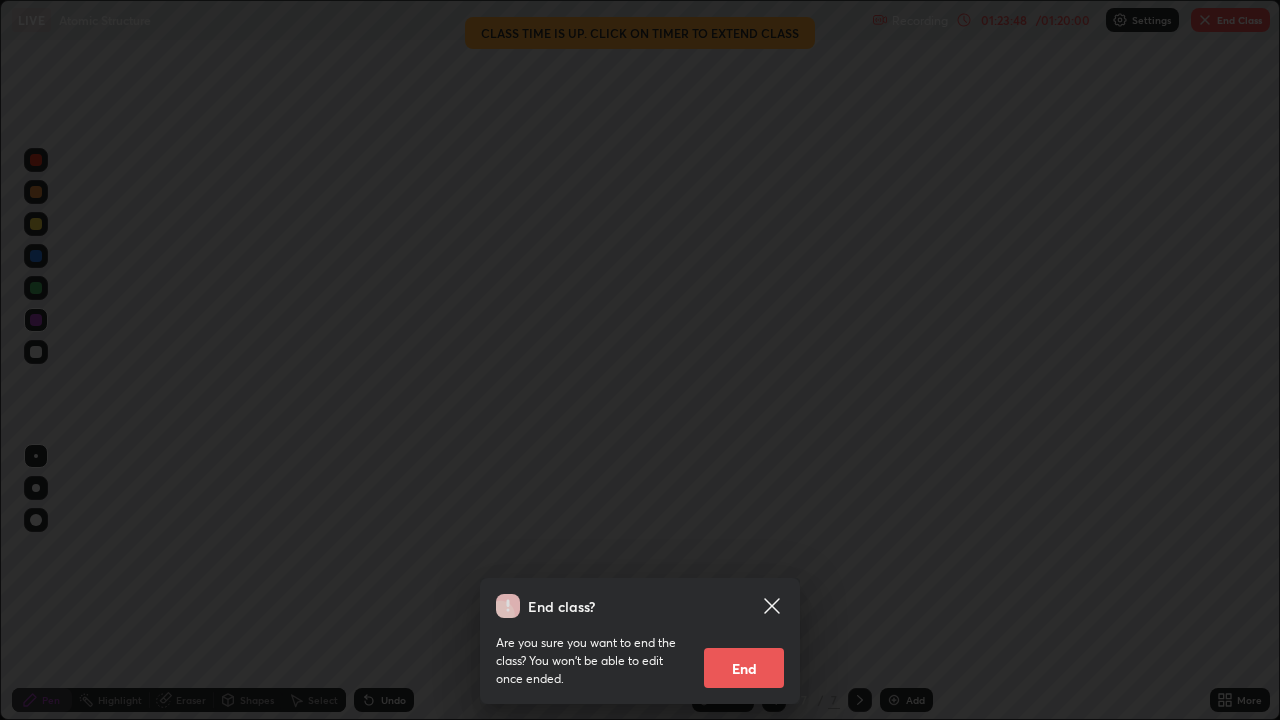 click on "End" at bounding box center [744, 668] 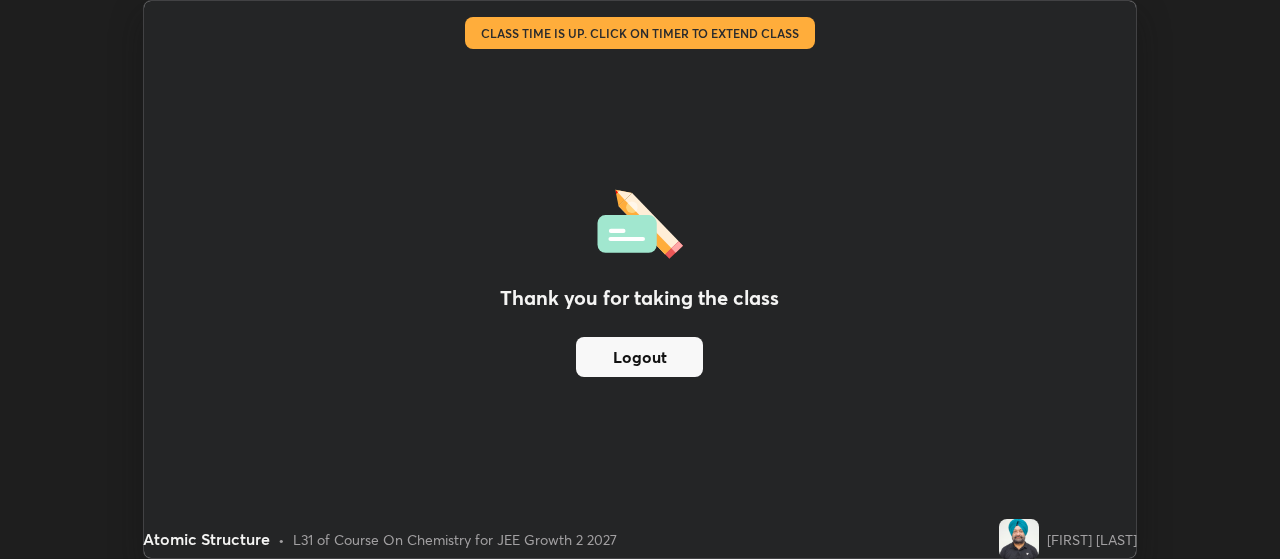 scroll, scrollTop: 559, scrollLeft: 1280, axis: both 